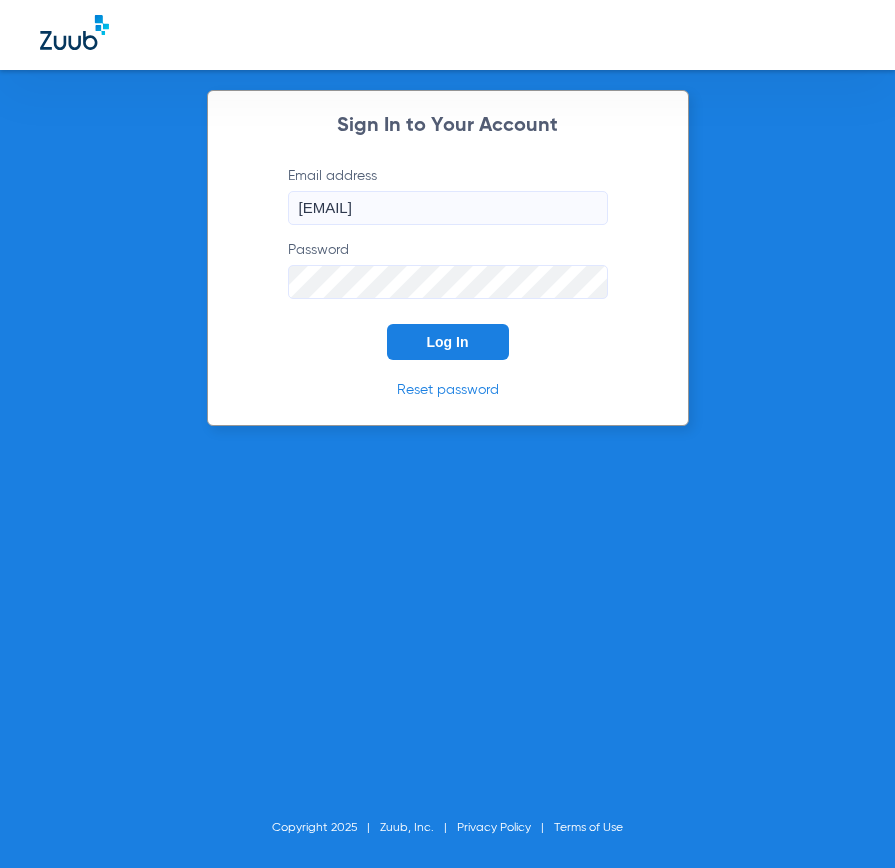 scroll, scrollTop: 0, scrollLeft: 0, axis: both 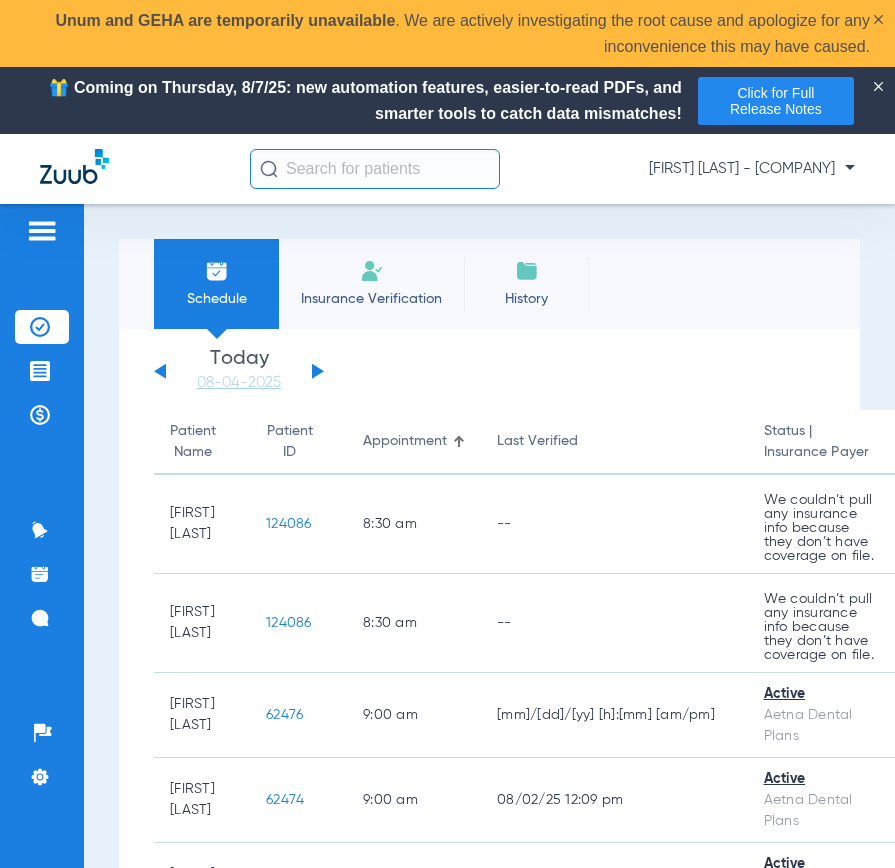 click 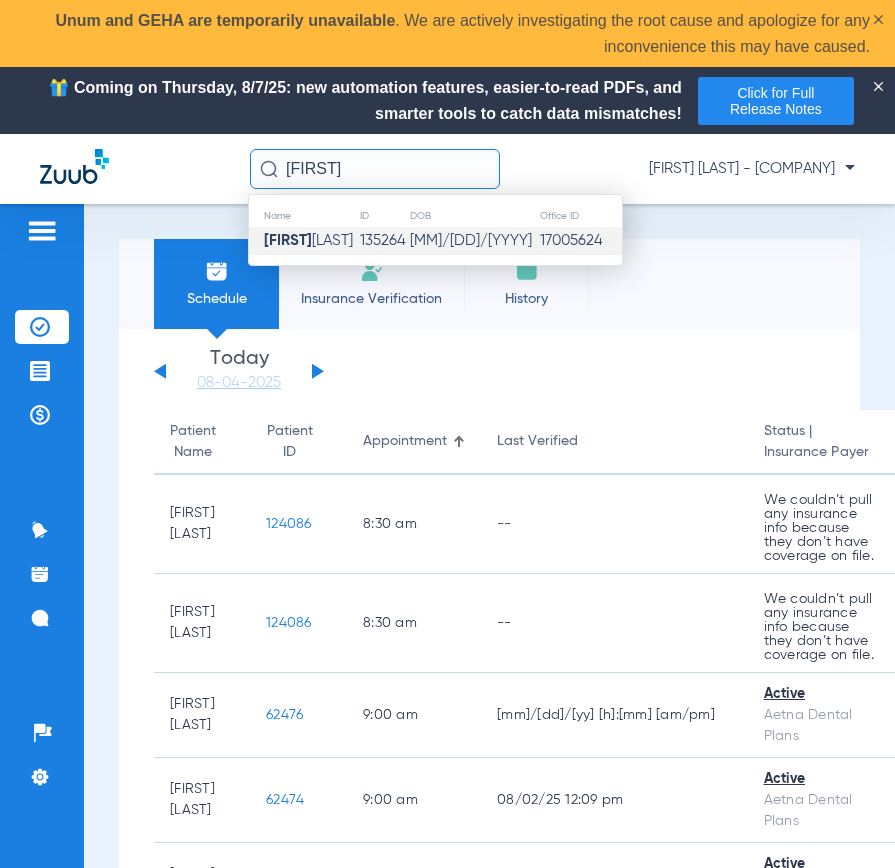 type on "[FIRST]" 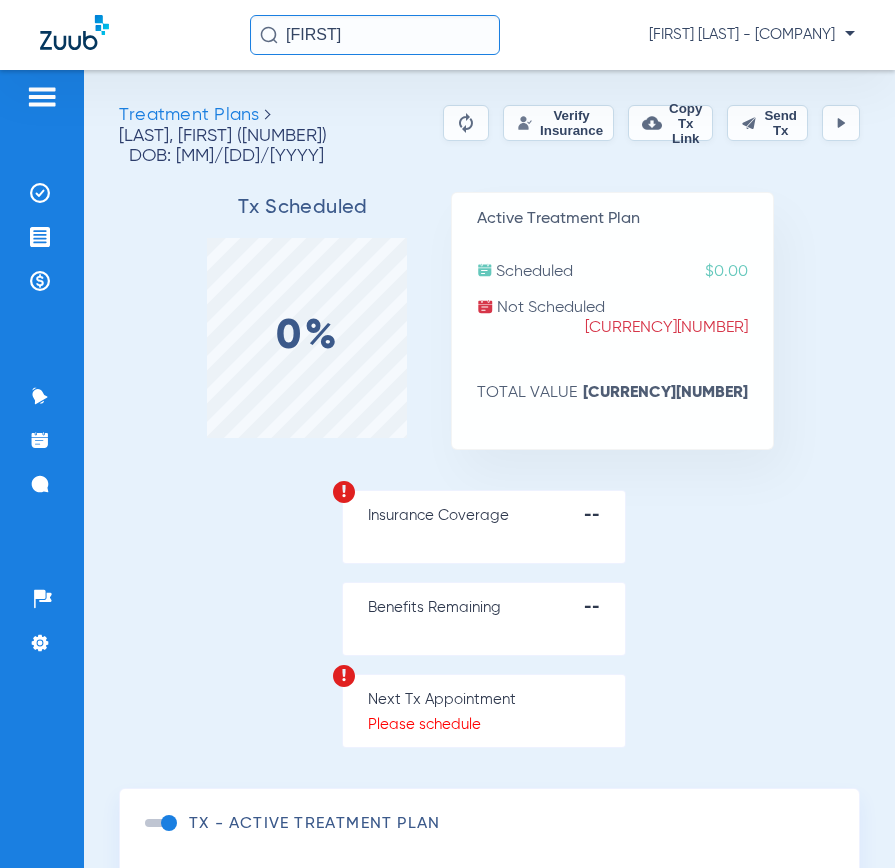click on "Verify Insurance" 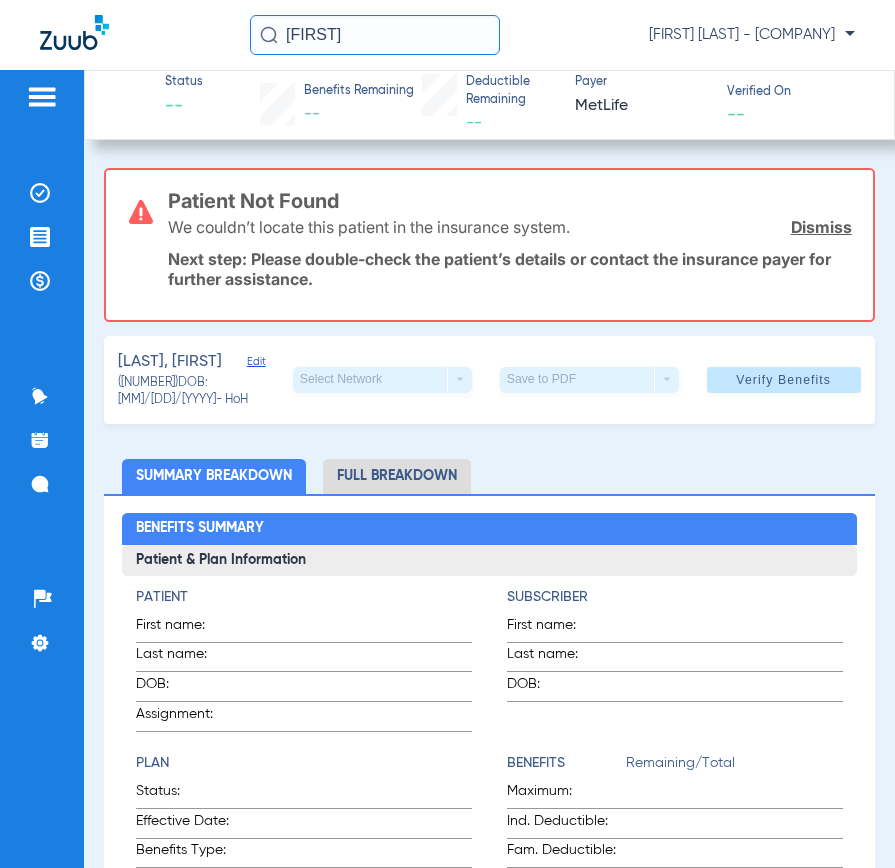 click on "Dismiss" 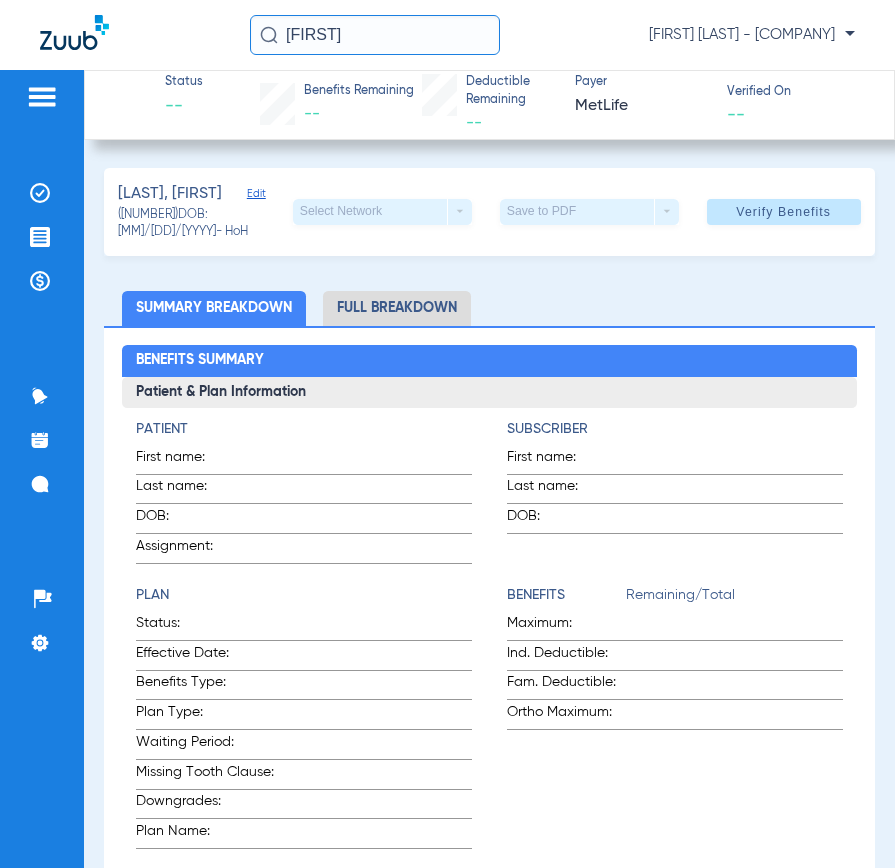 click on "Edit" 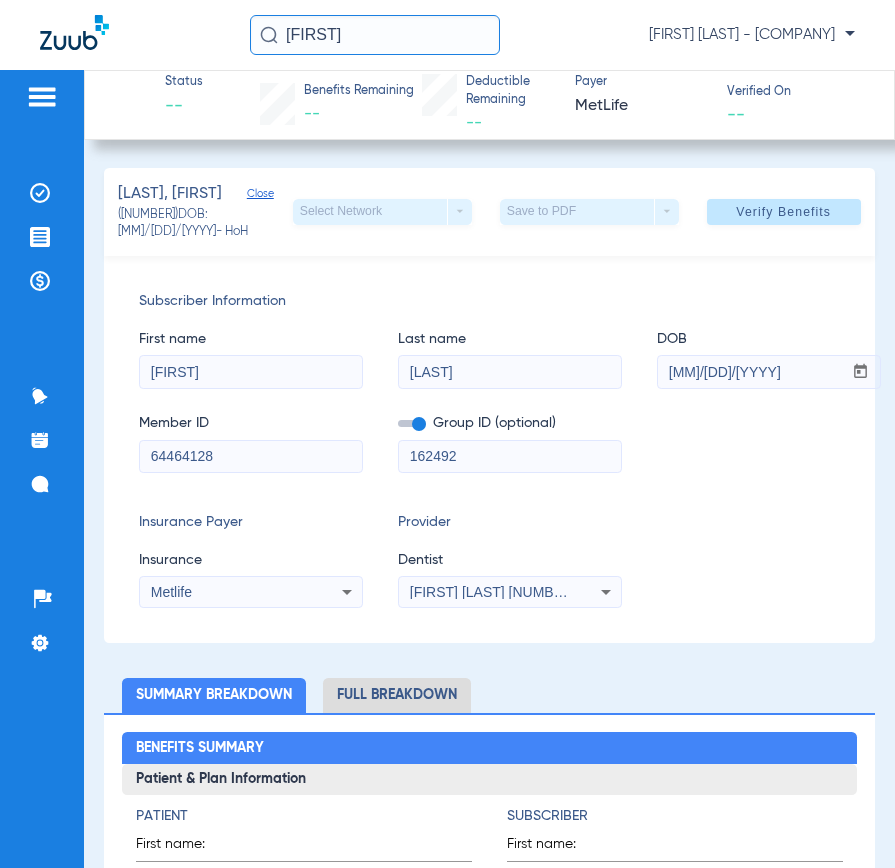 click on "[FIRST] [LAST]  [NUMBER]" at bounding box center [493, 592] 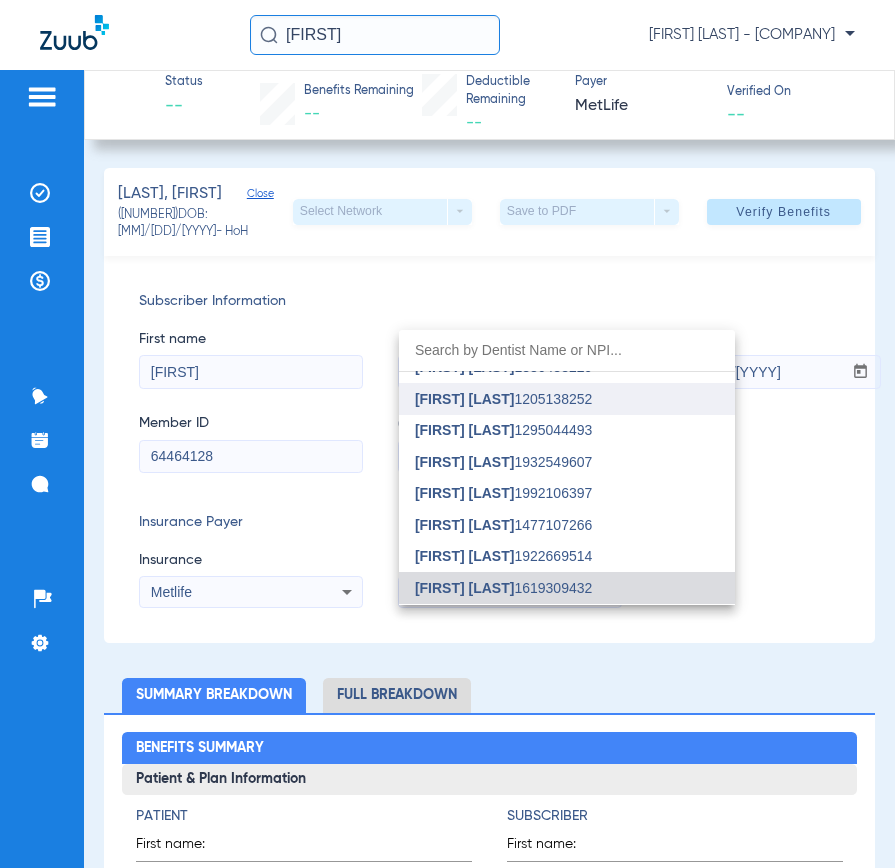 scroll, scrollTop: 0, scrollLeft: 0, axis: both 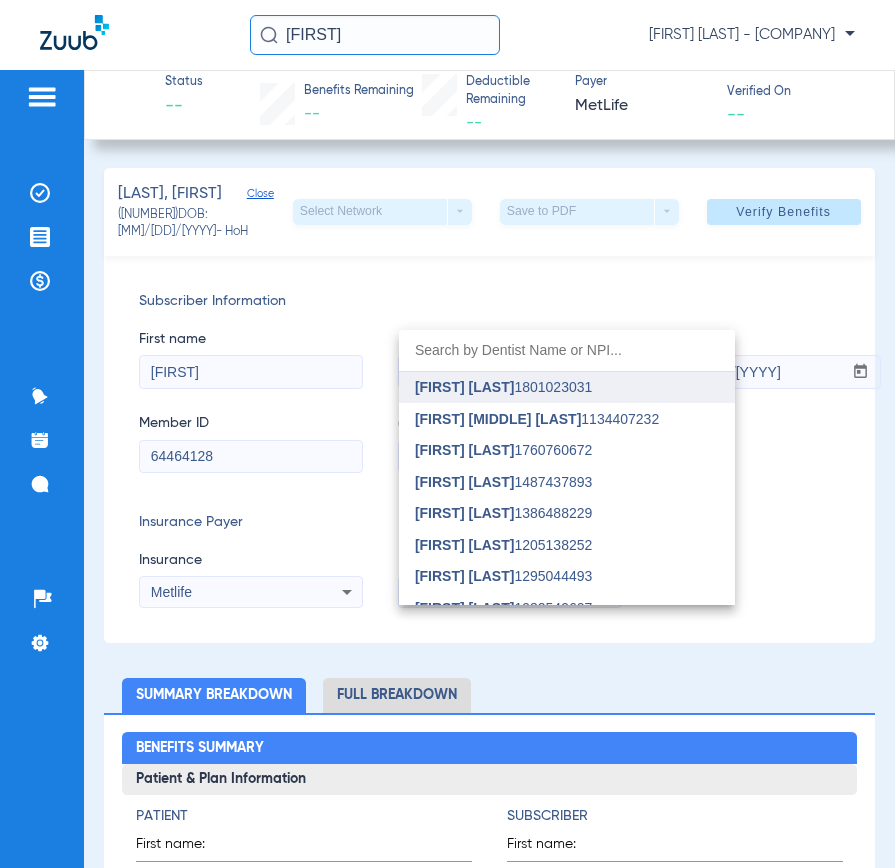 click on "[FIRST] [LAST]" at bounding box center (465, 387) 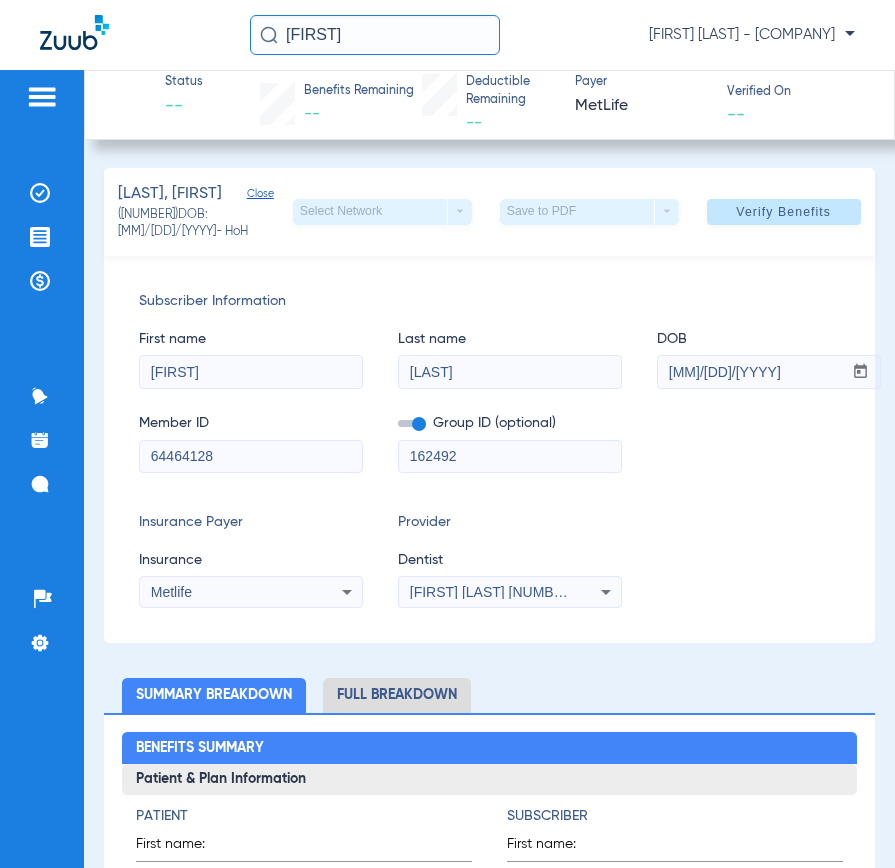click on "Metlife" at bounding box center (251, 592) 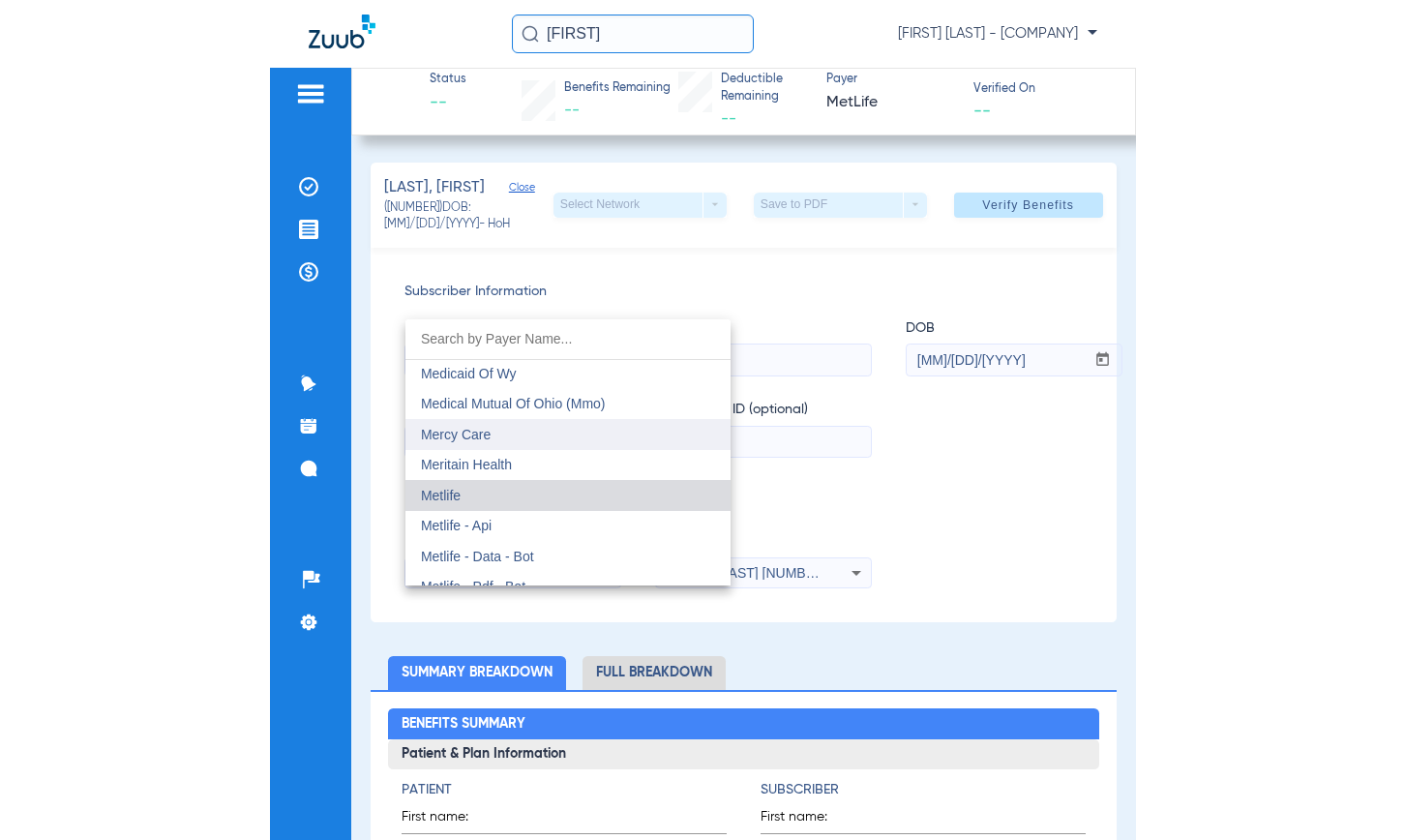 scroll, scrollTop: 9537, scrollLeft: 0, axis: vertical 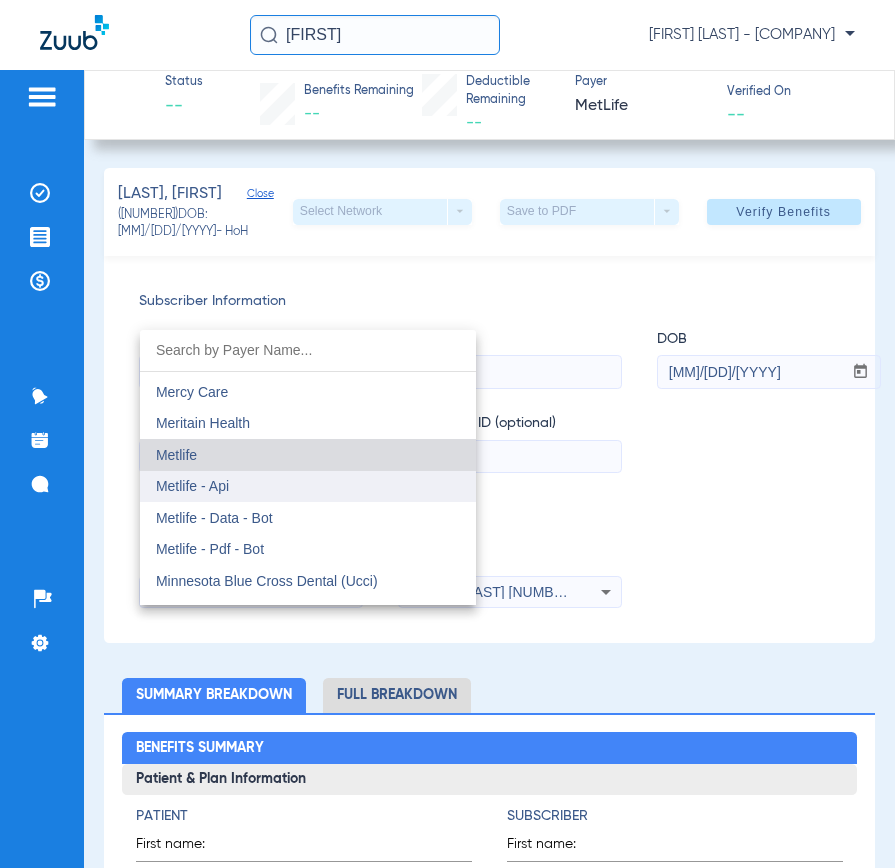 click on "Metlife - Api" at bounding box center (308, 487) 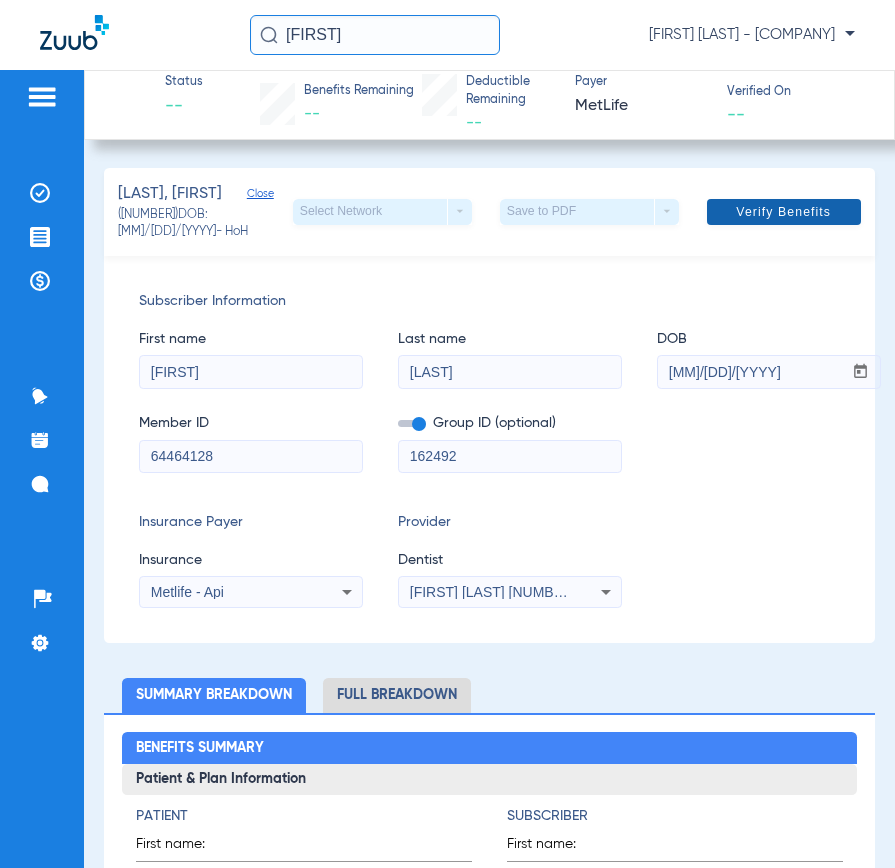 click on "Verify Benefits" 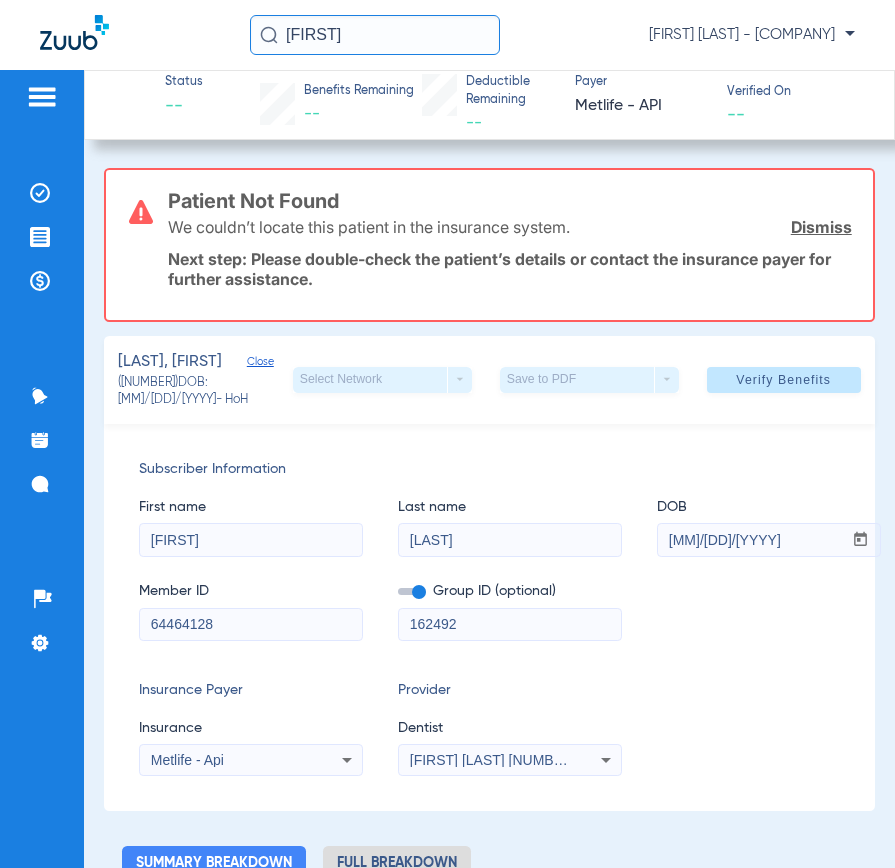 click on "[FIRST]" 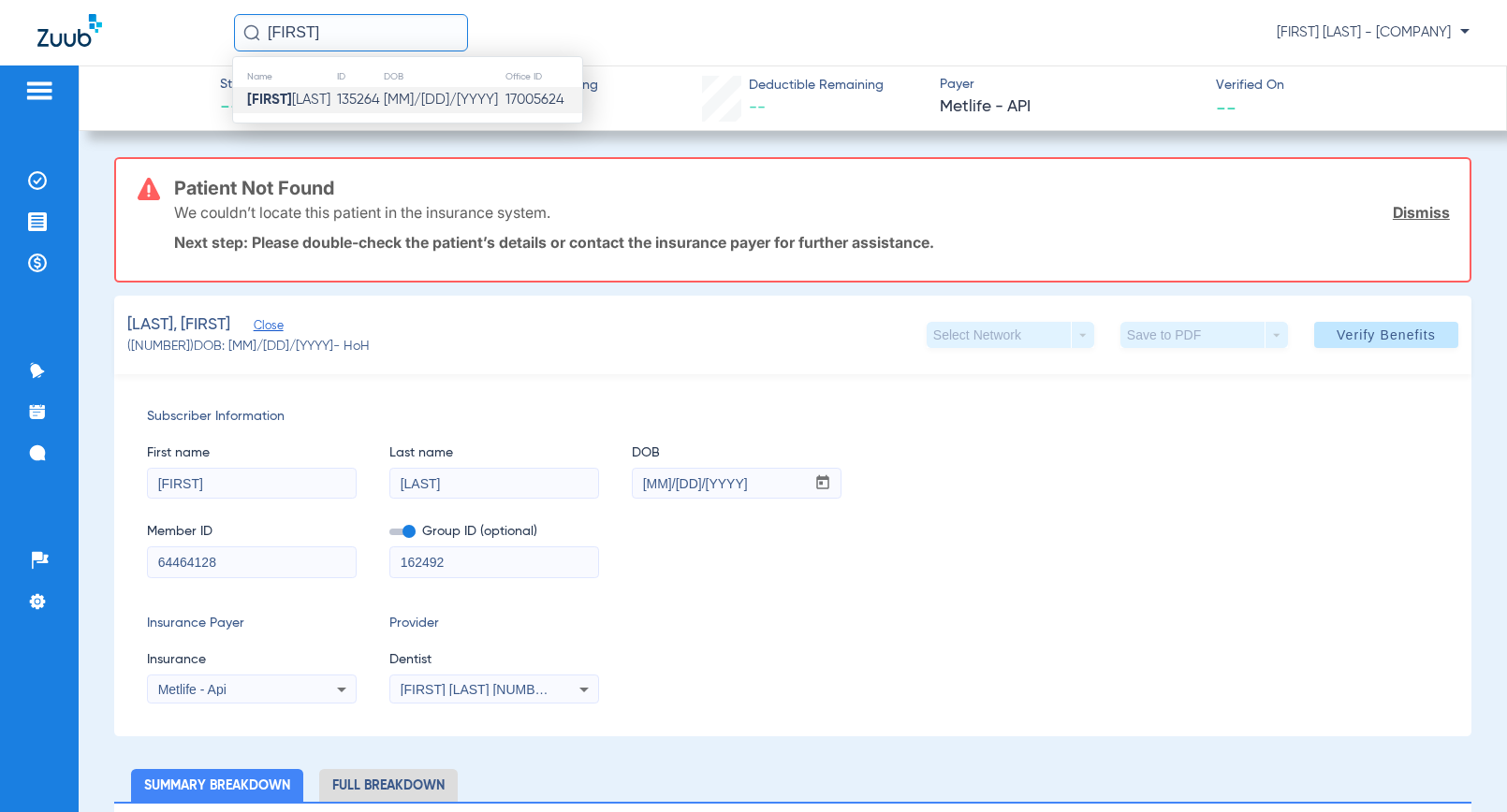 click on "Dismiss" 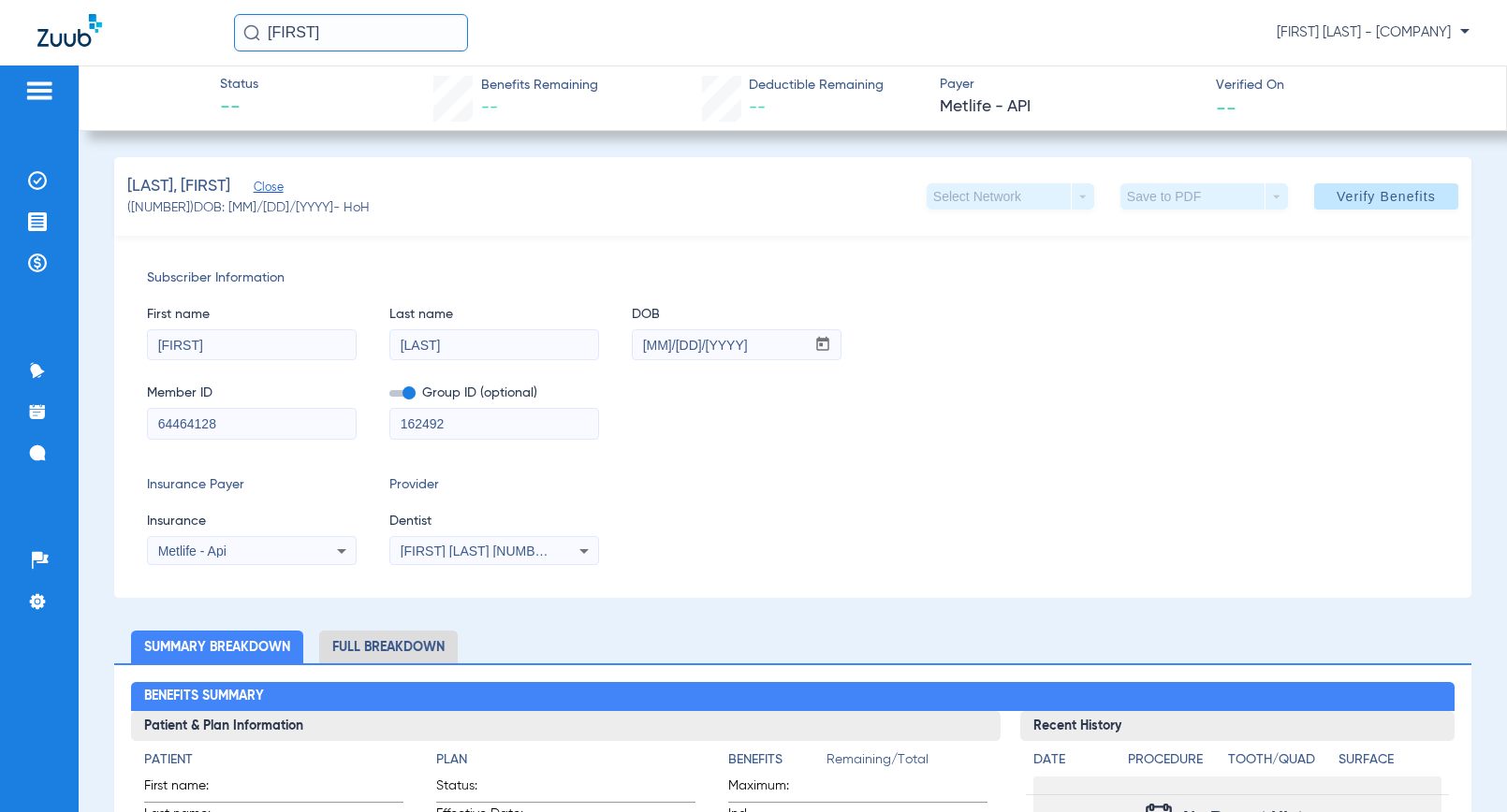 click on "[FIRST]" 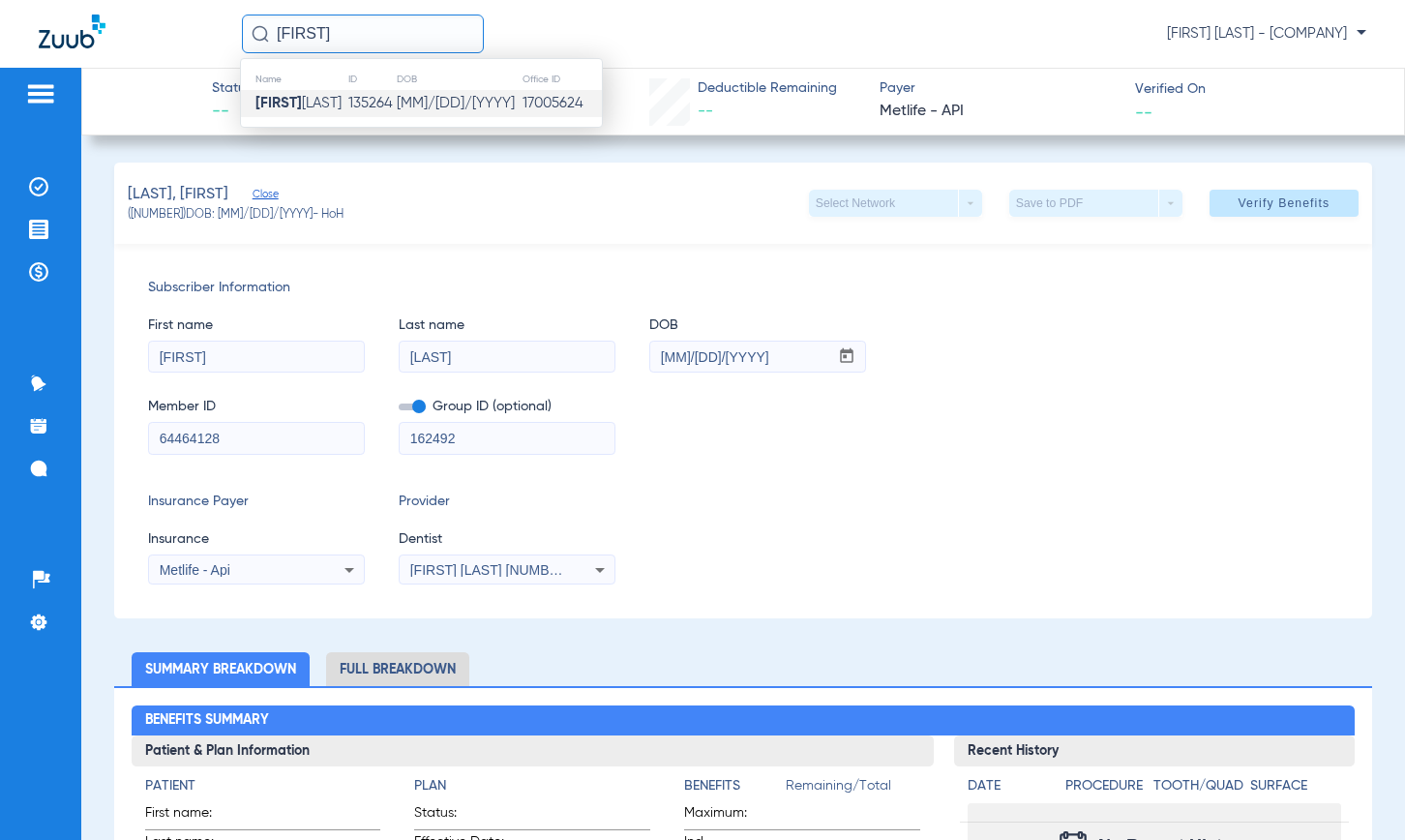 click on "[FIRST] [LAST] [LAST]" 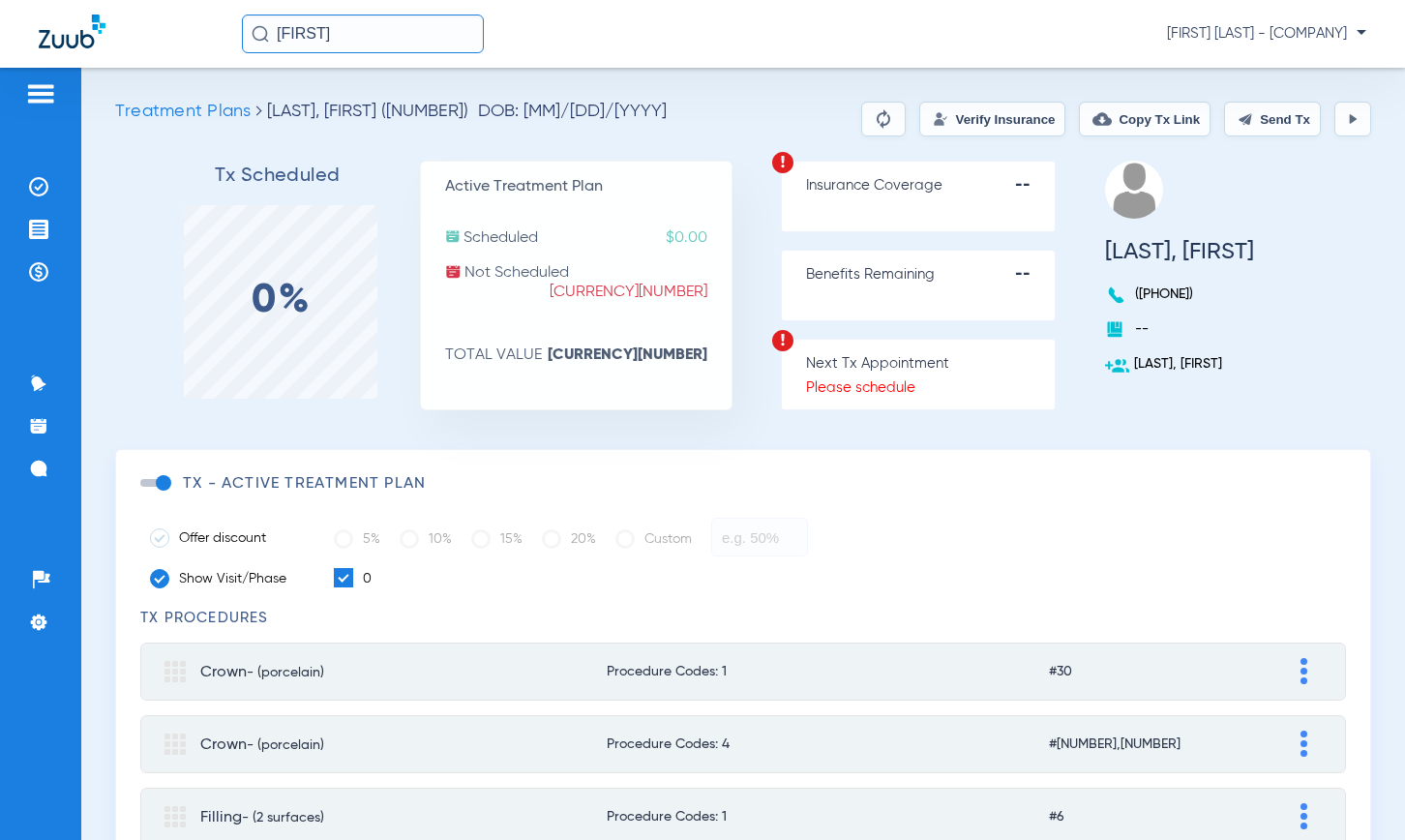 click on "Verify Insurance" 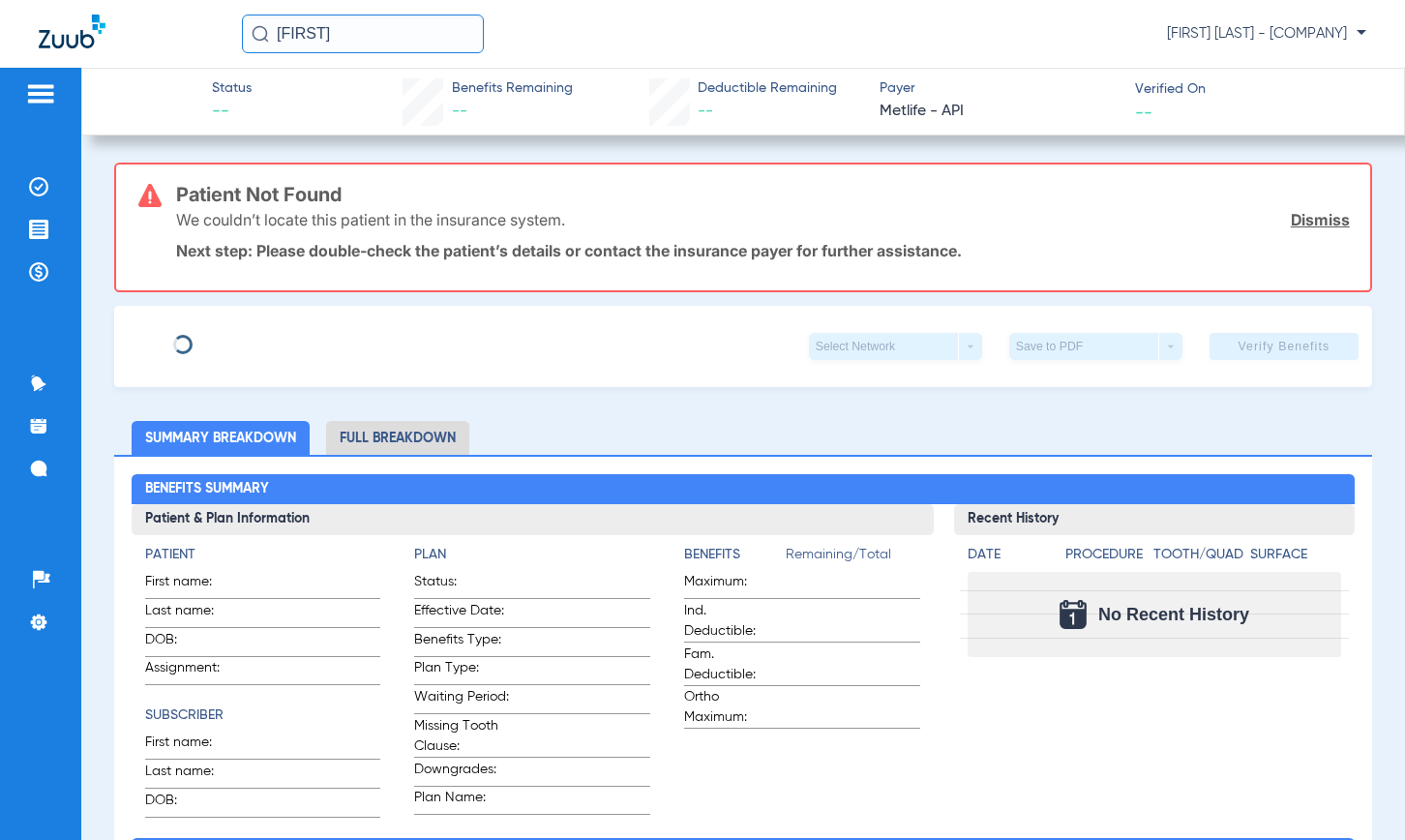 type on "[FIRST]" 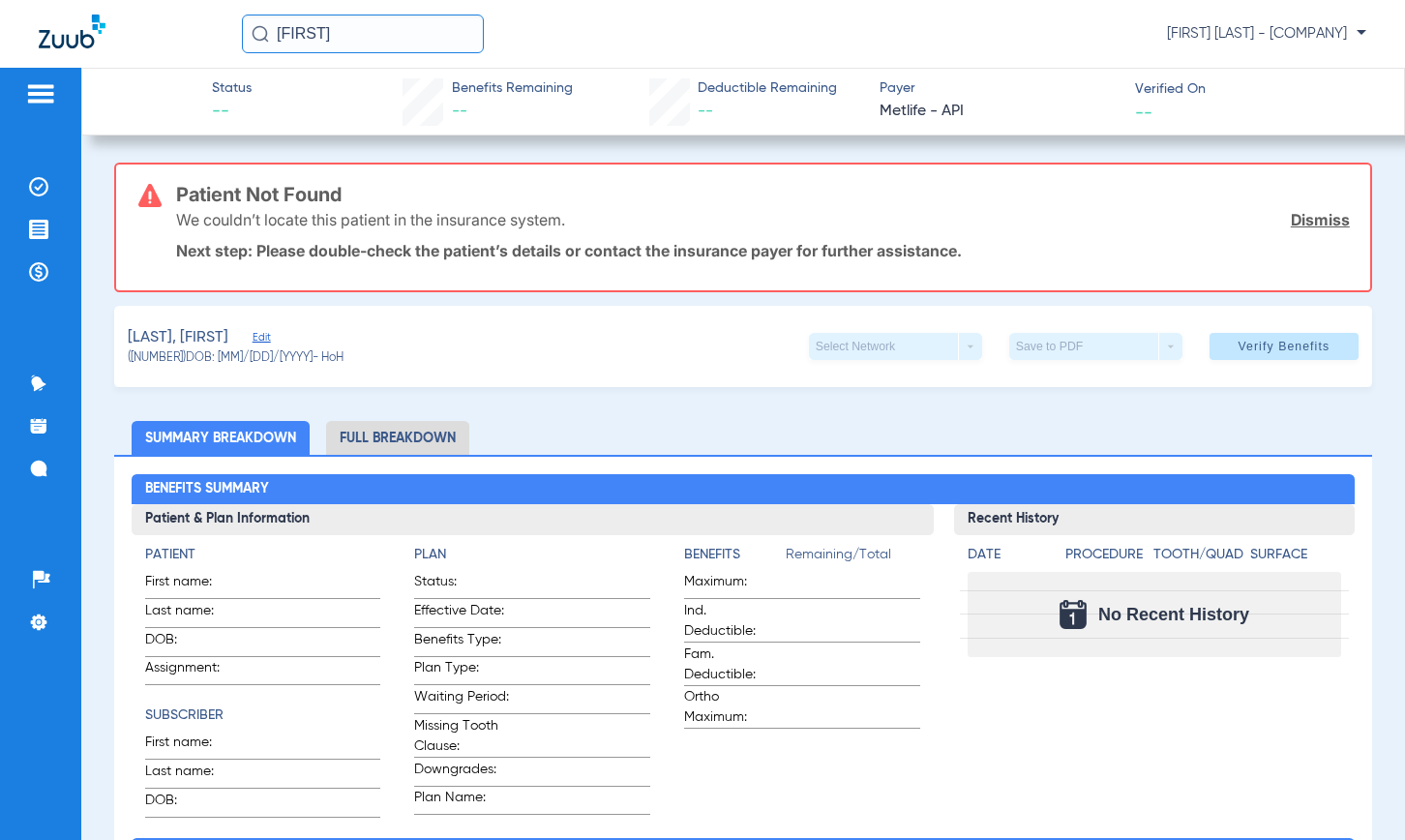 click on "Edit" 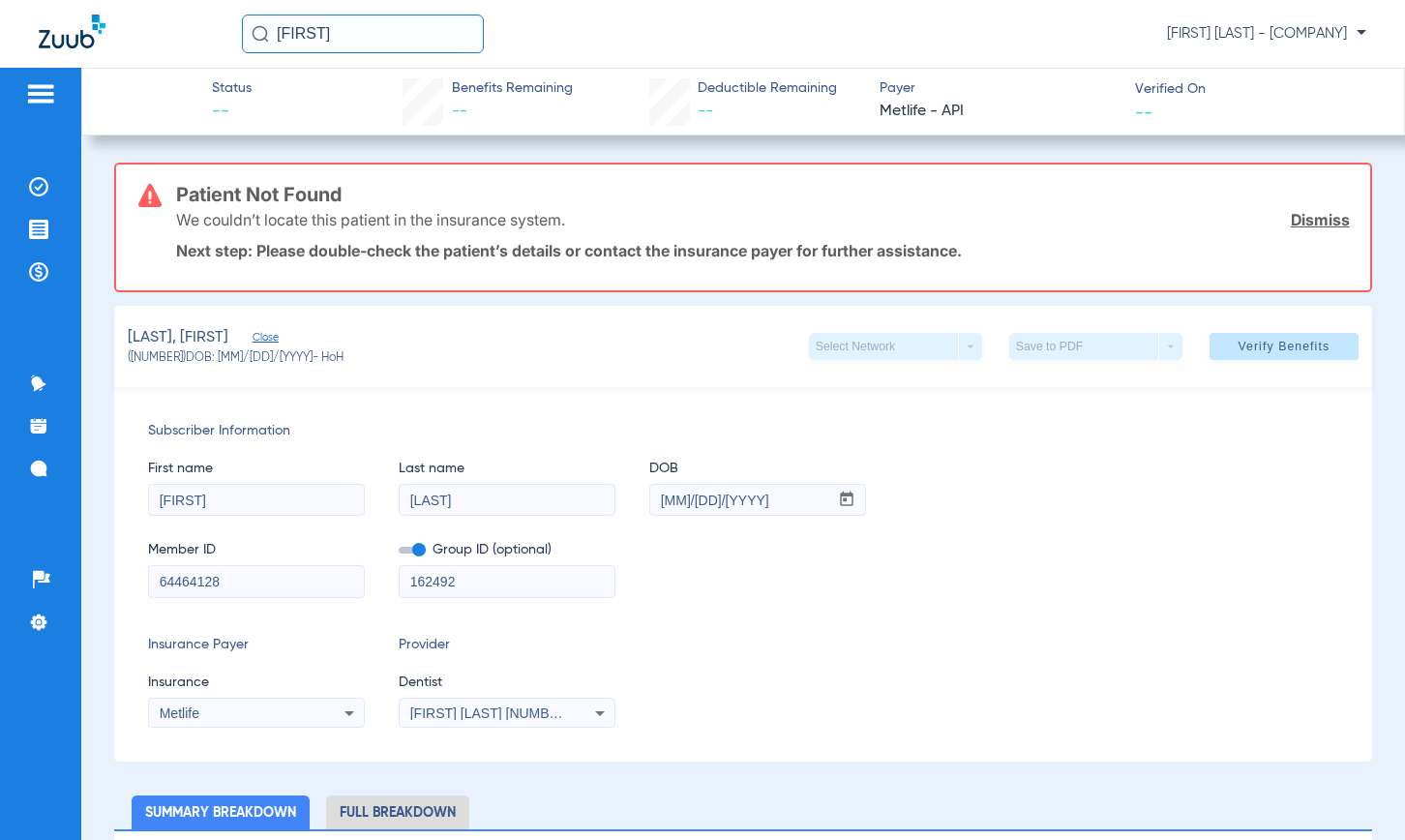 click on "Metlife" at bounding box center [237, 713] 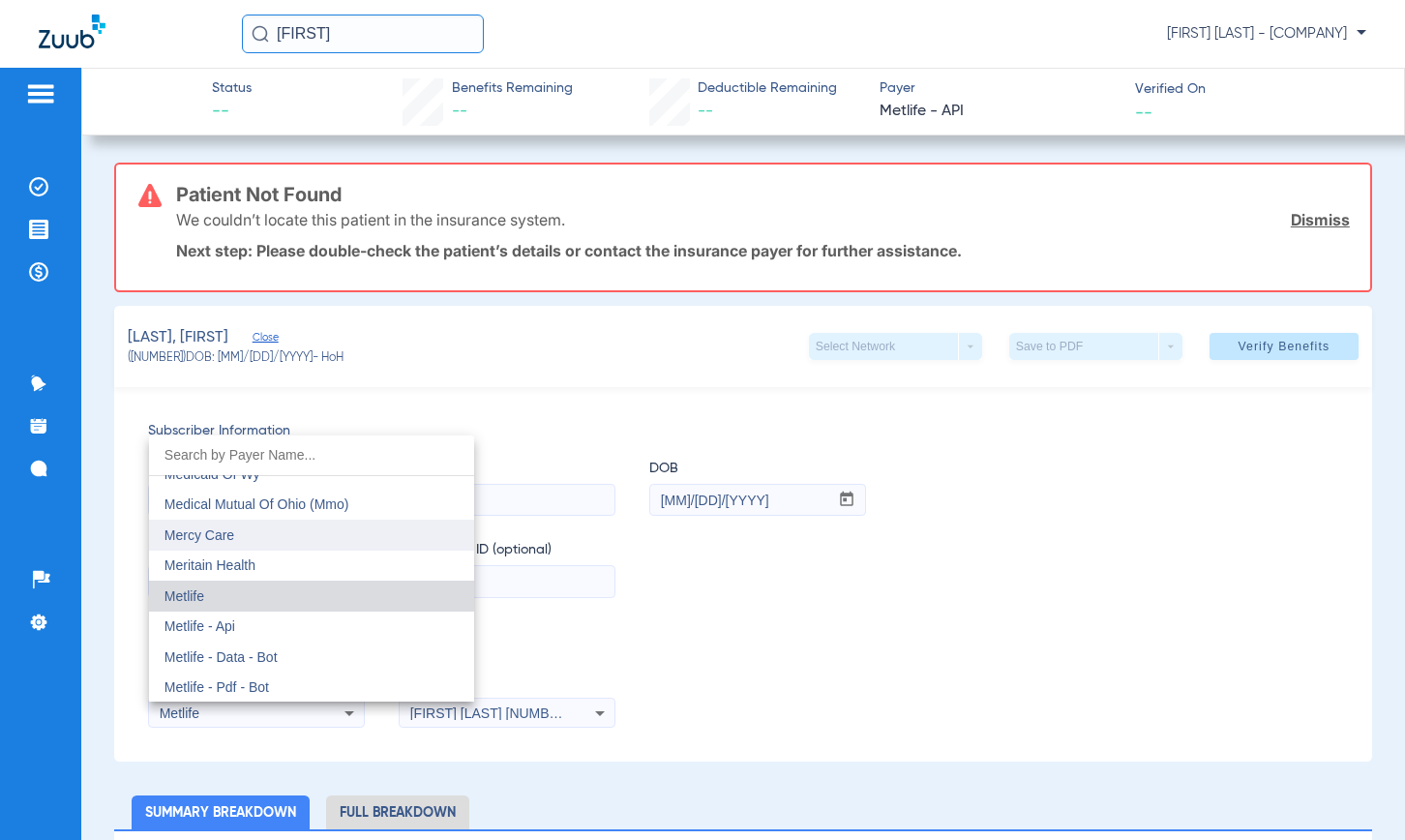 scroll, scrollTop: 9537, scrollLeft: 0, axis: vertical 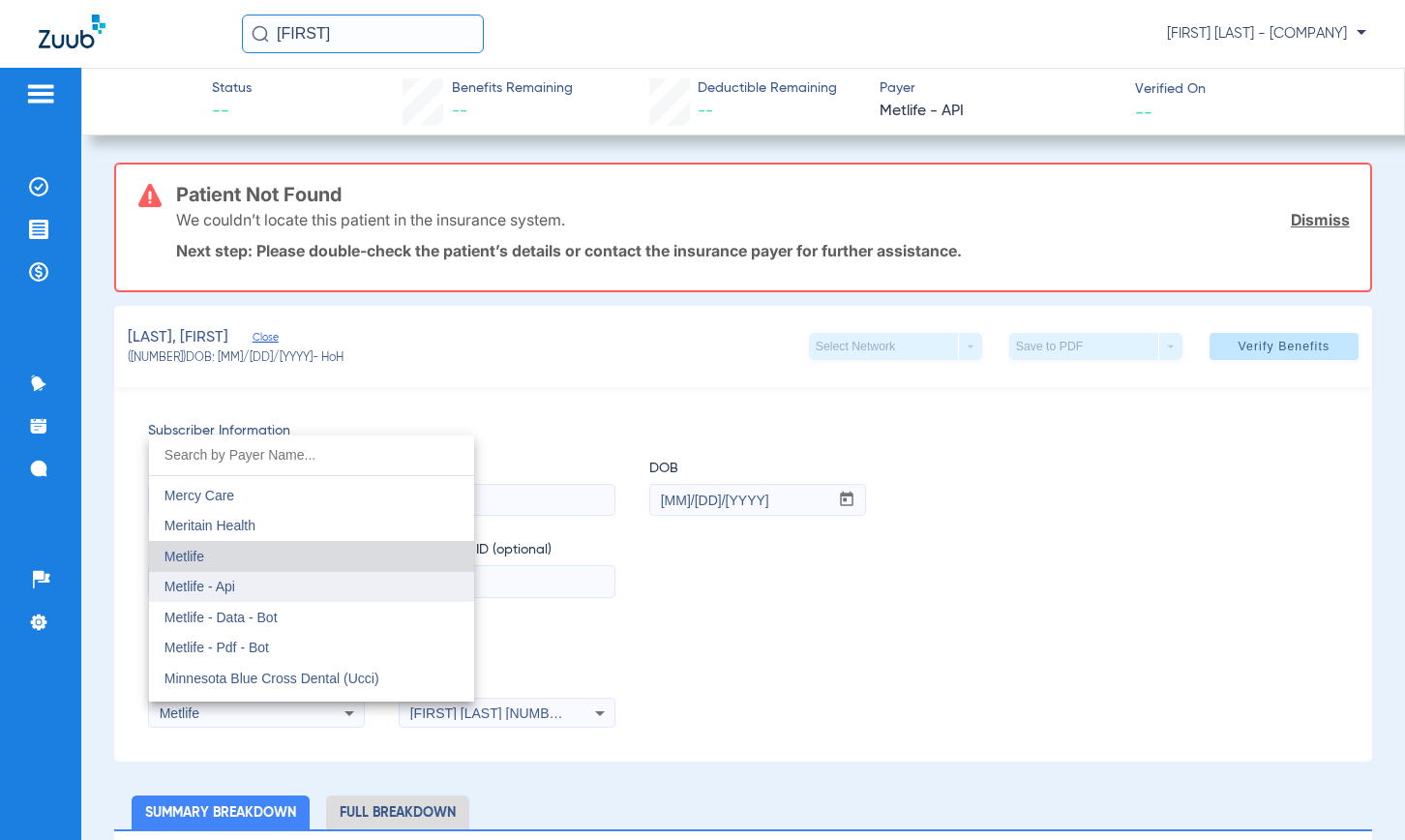click on "Metlife - Api" at bounding box center [312, 587] 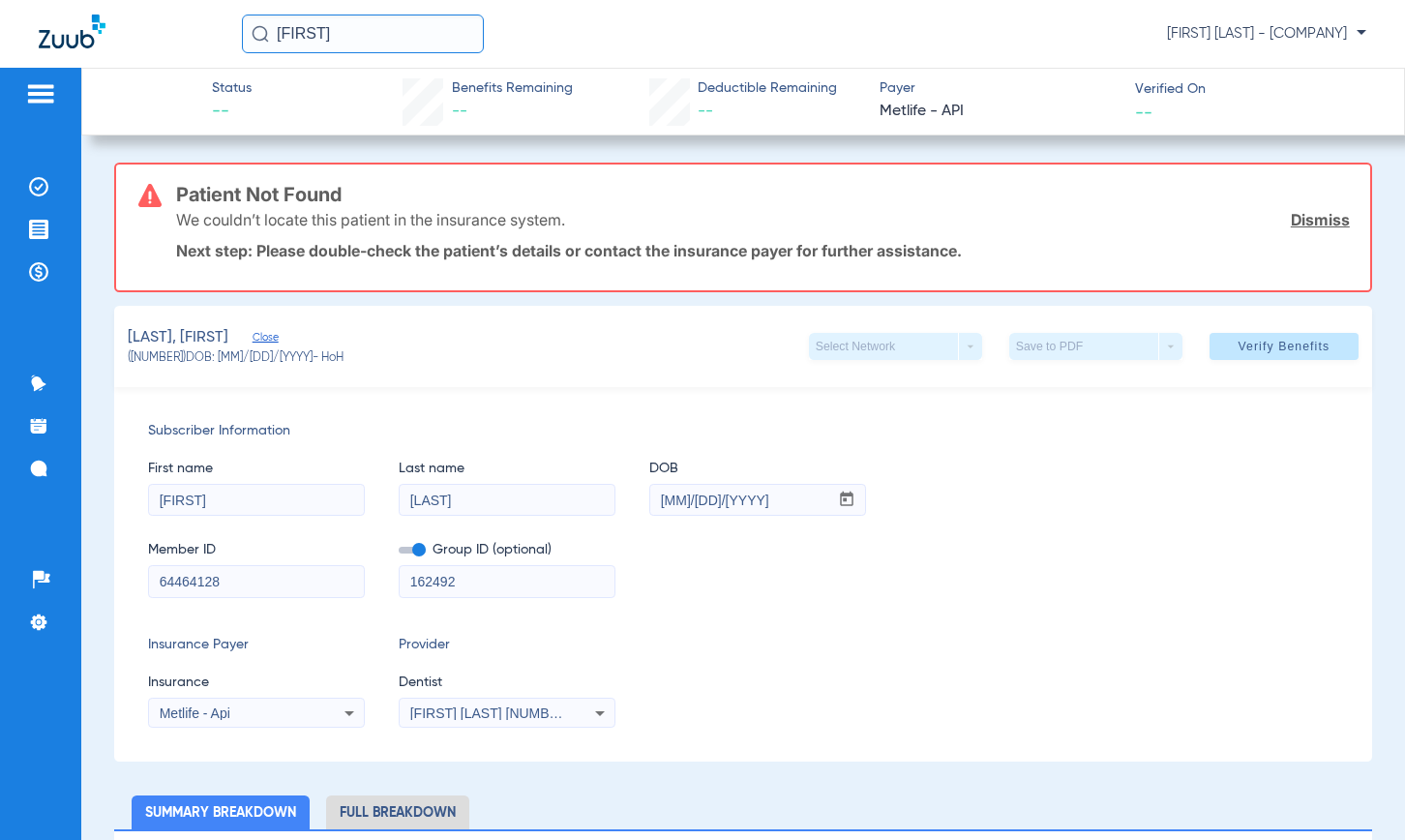 click on "[FIRST] [LAST]  [NUMBER]" at bounding box center [507, 713] 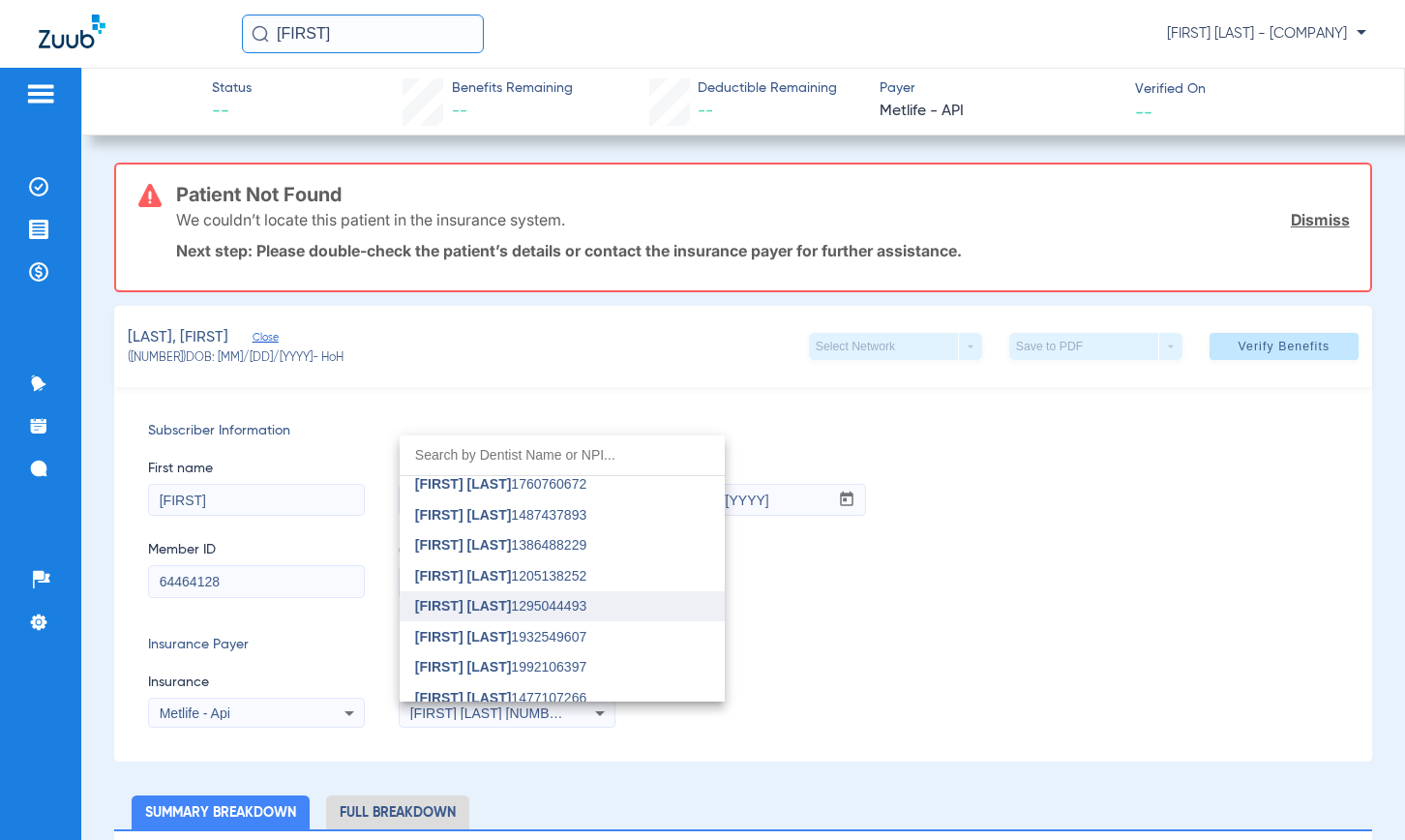 scroll, scrollTop: 0, scrollLeft: 0, axis: both 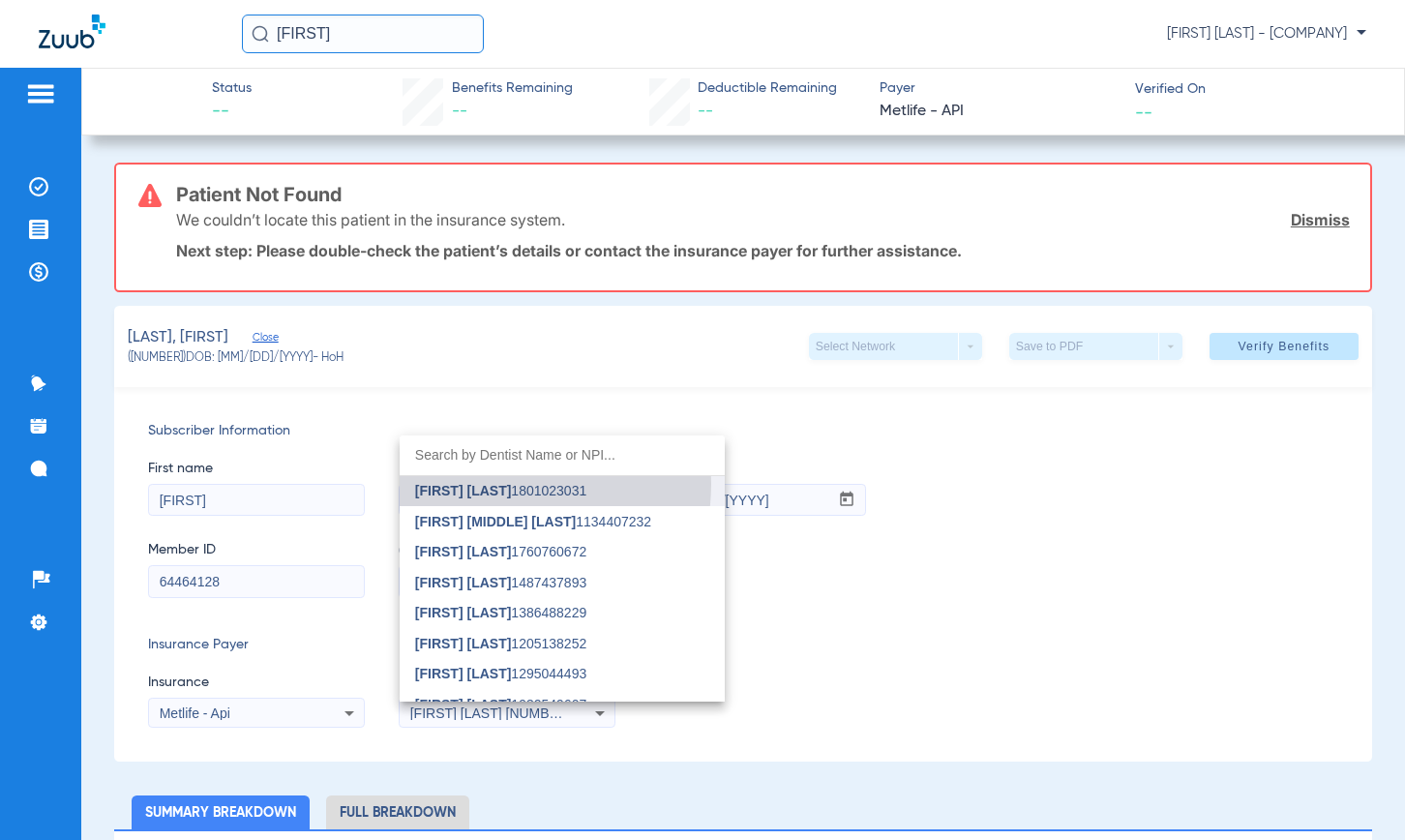 click on "[FIRST] [LAST]" at bounding box center (463, 491) 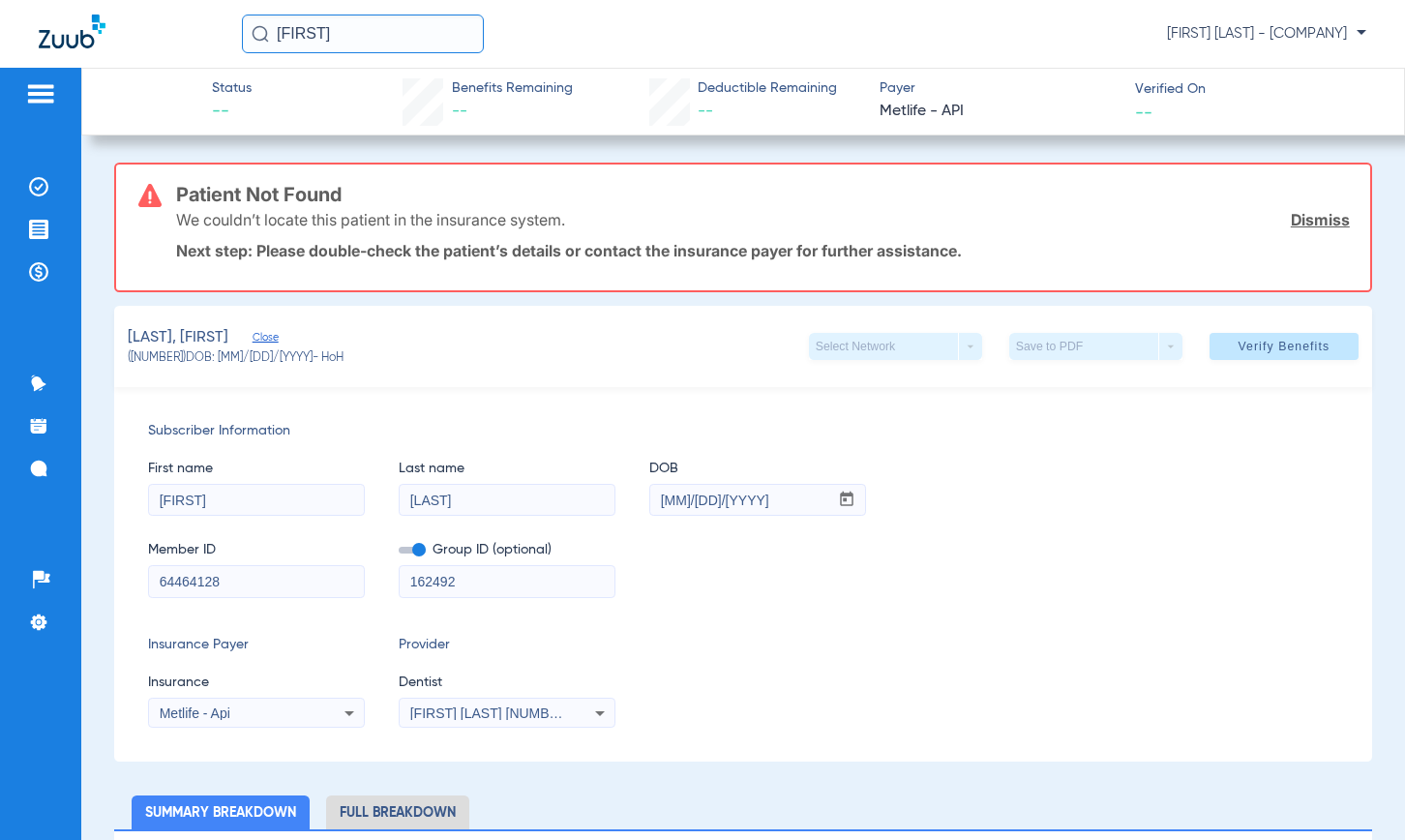 click on "Dismiss" 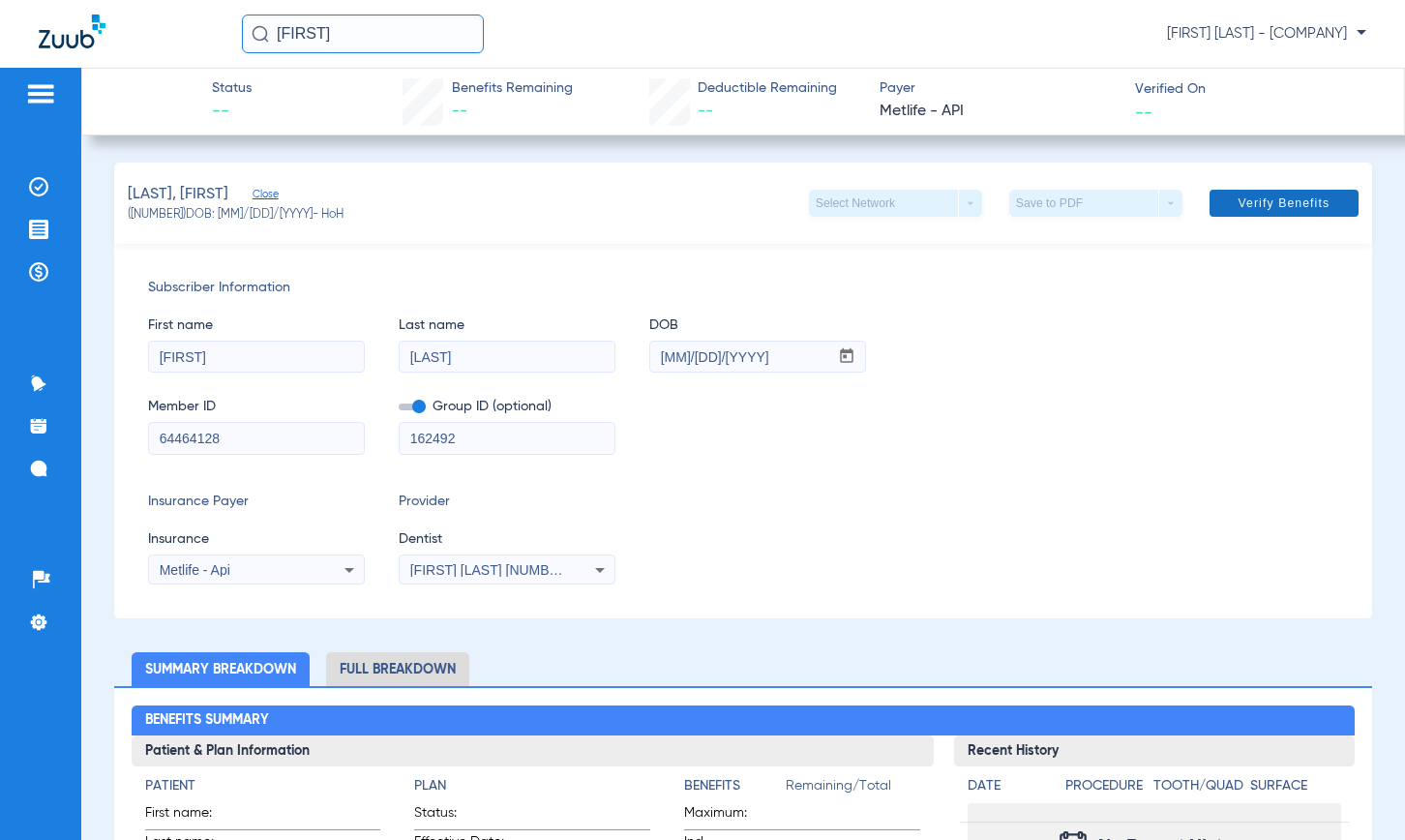 click 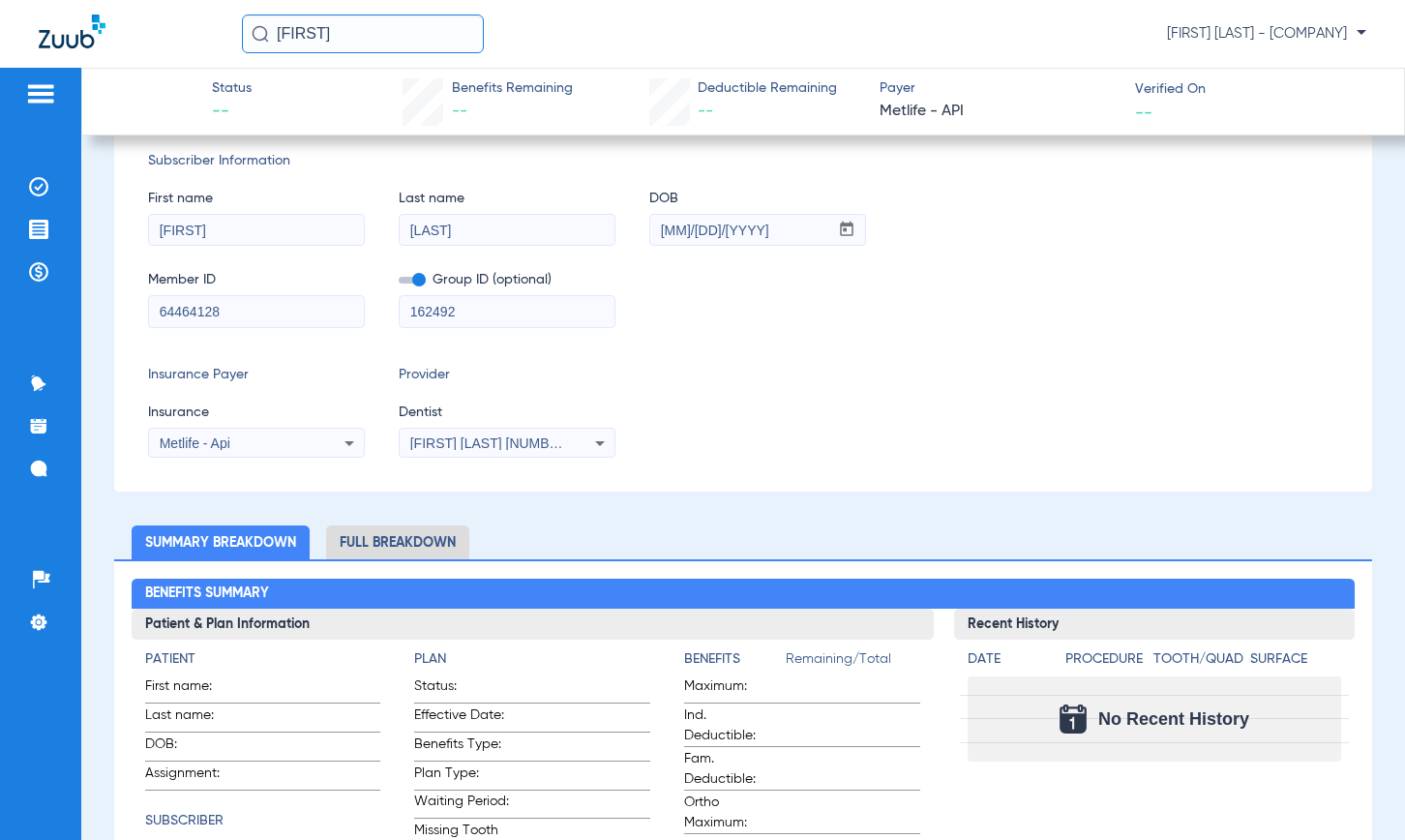scroll, scrollTop: 387, scrollLeft: 0, axis: vertical 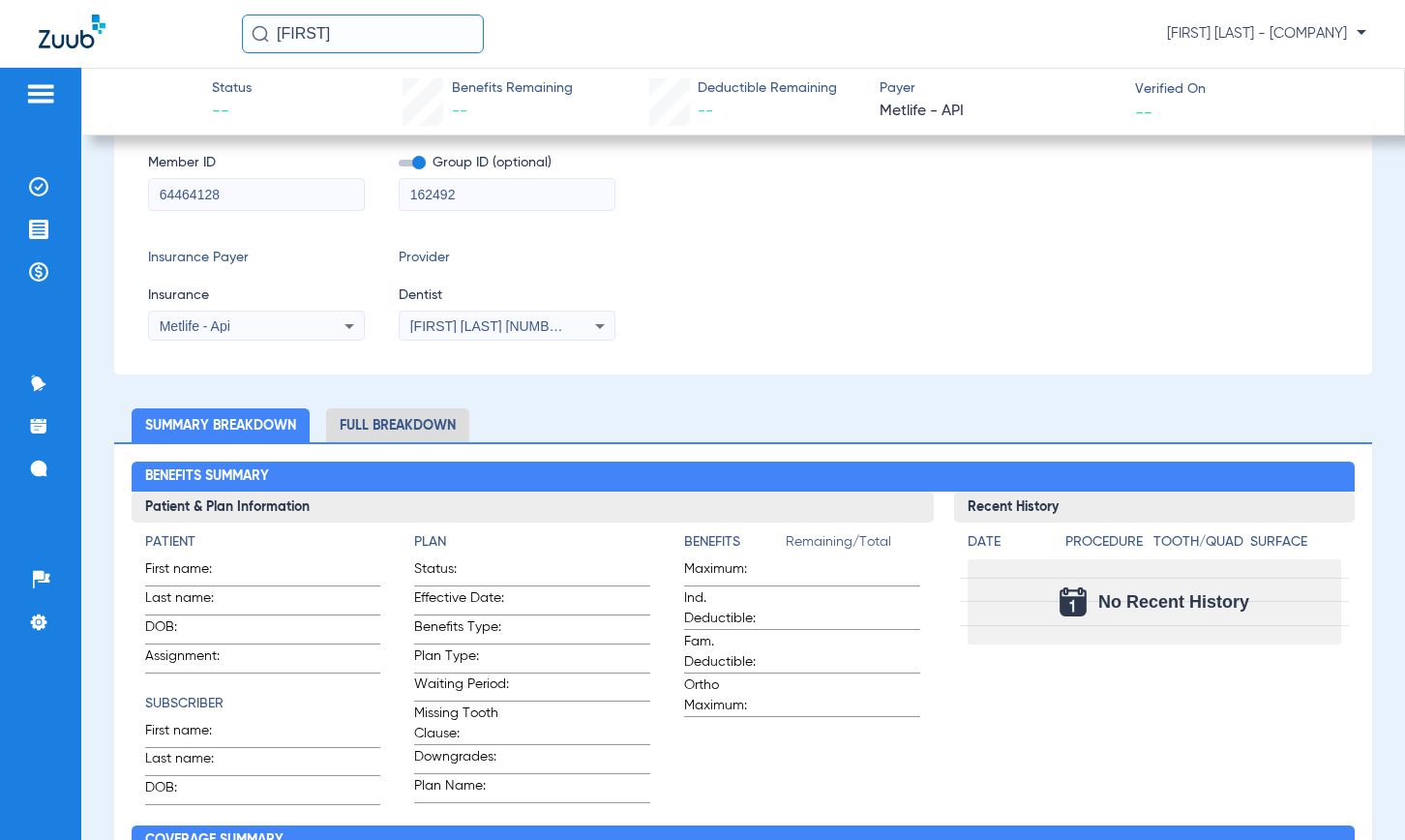click on "Subscriber Information   First name  [FIRST]  Last name  [LAST]  DOB  mm / dd / yyyy [DATE]  Member ID  [NUMBER]  Group ID (optional)  [NUMBER]  Insurance Payer   Insurance
Metlife - Api  Provider   Dentist
[FIRST] [LAST]  [NUMBER]" 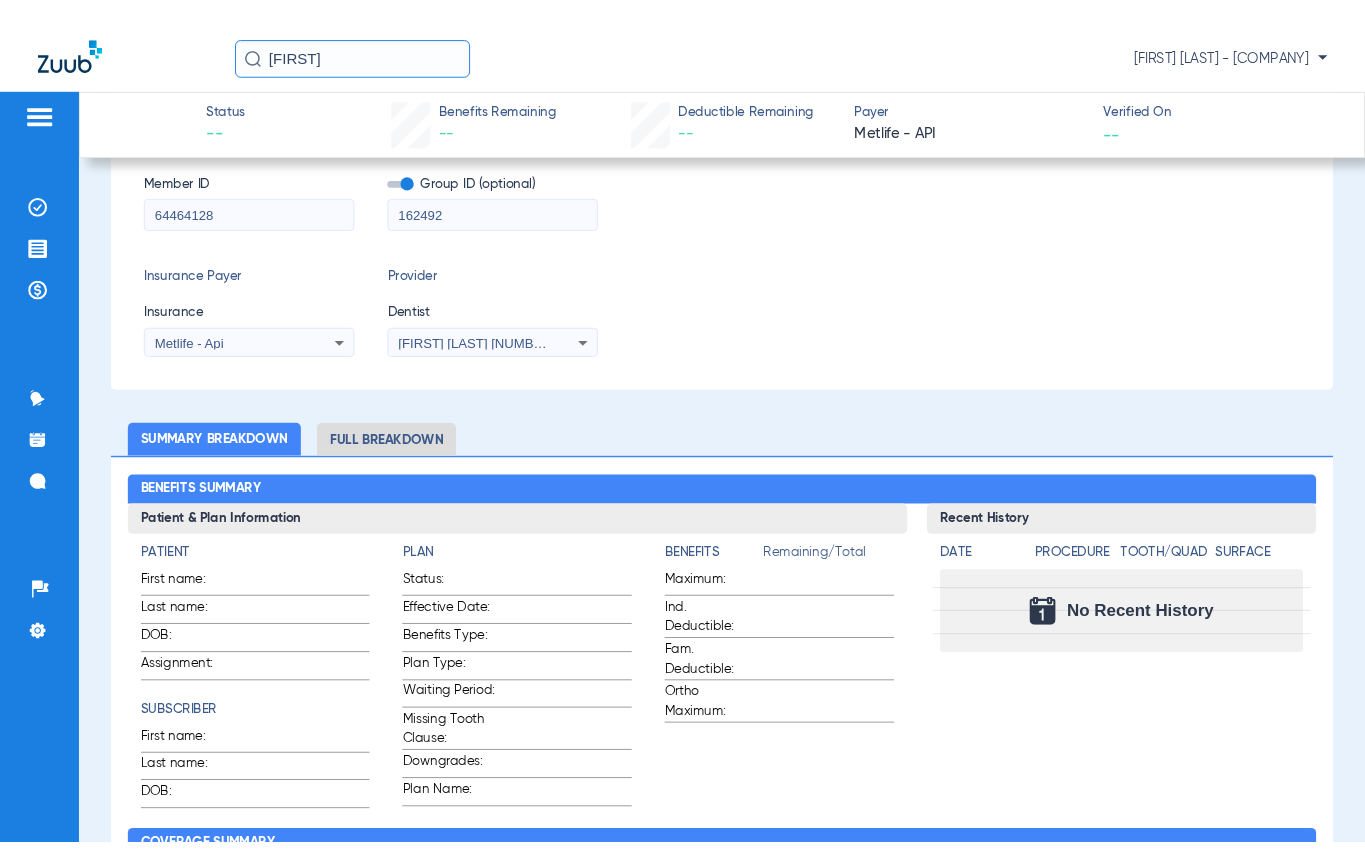 scroll, scrollTop: 0, scrollLeft: 0, axis: both 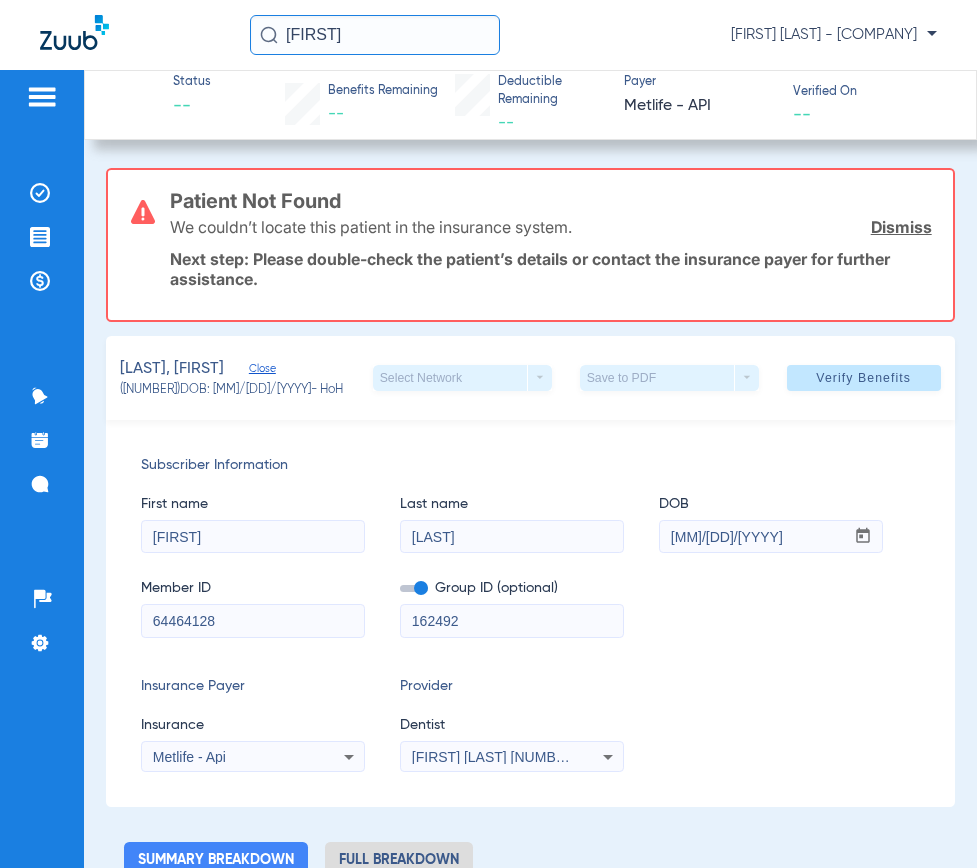 drag, startPoint x: 457, startPoint y: 29, endPoint x: 329, endPoint y: 3, distance: 130.61394 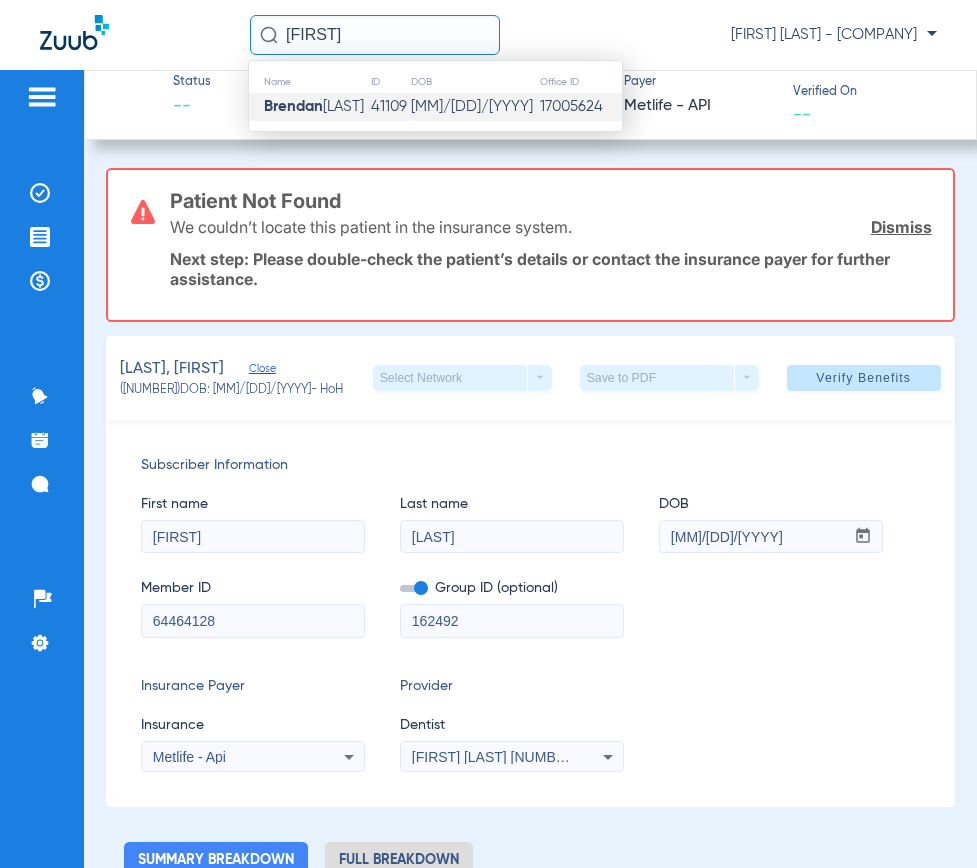 type on "[FIRST]" 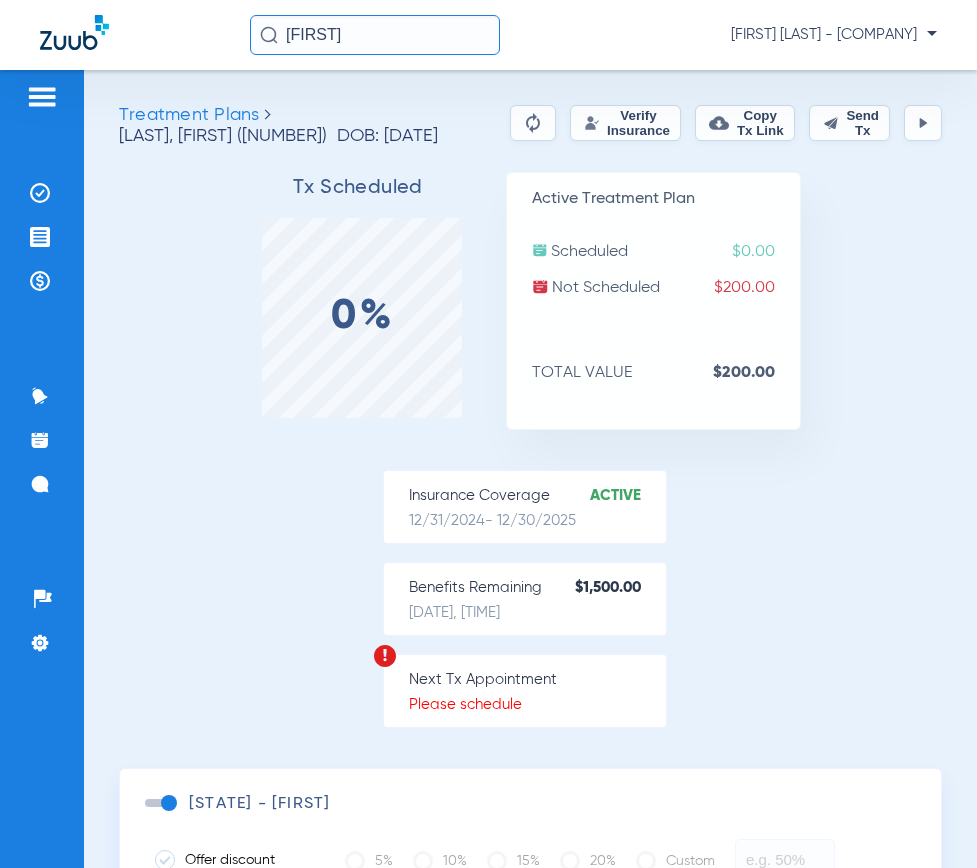 click on "Verify Insurance" 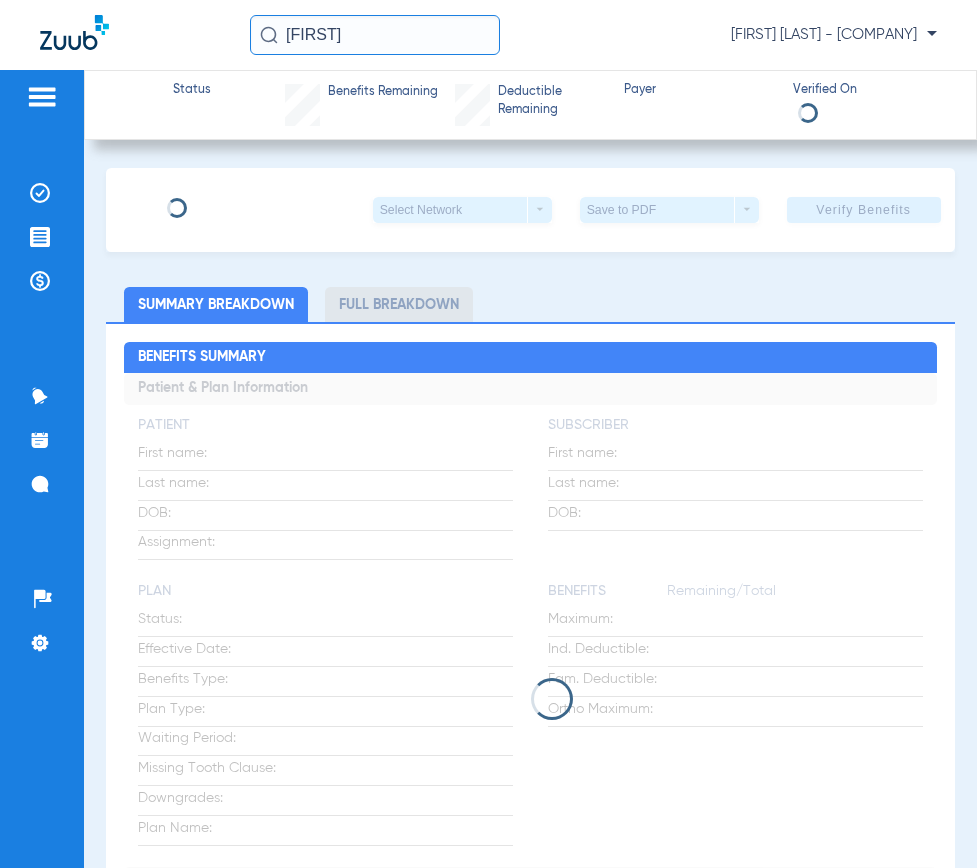 type on "Schawana" 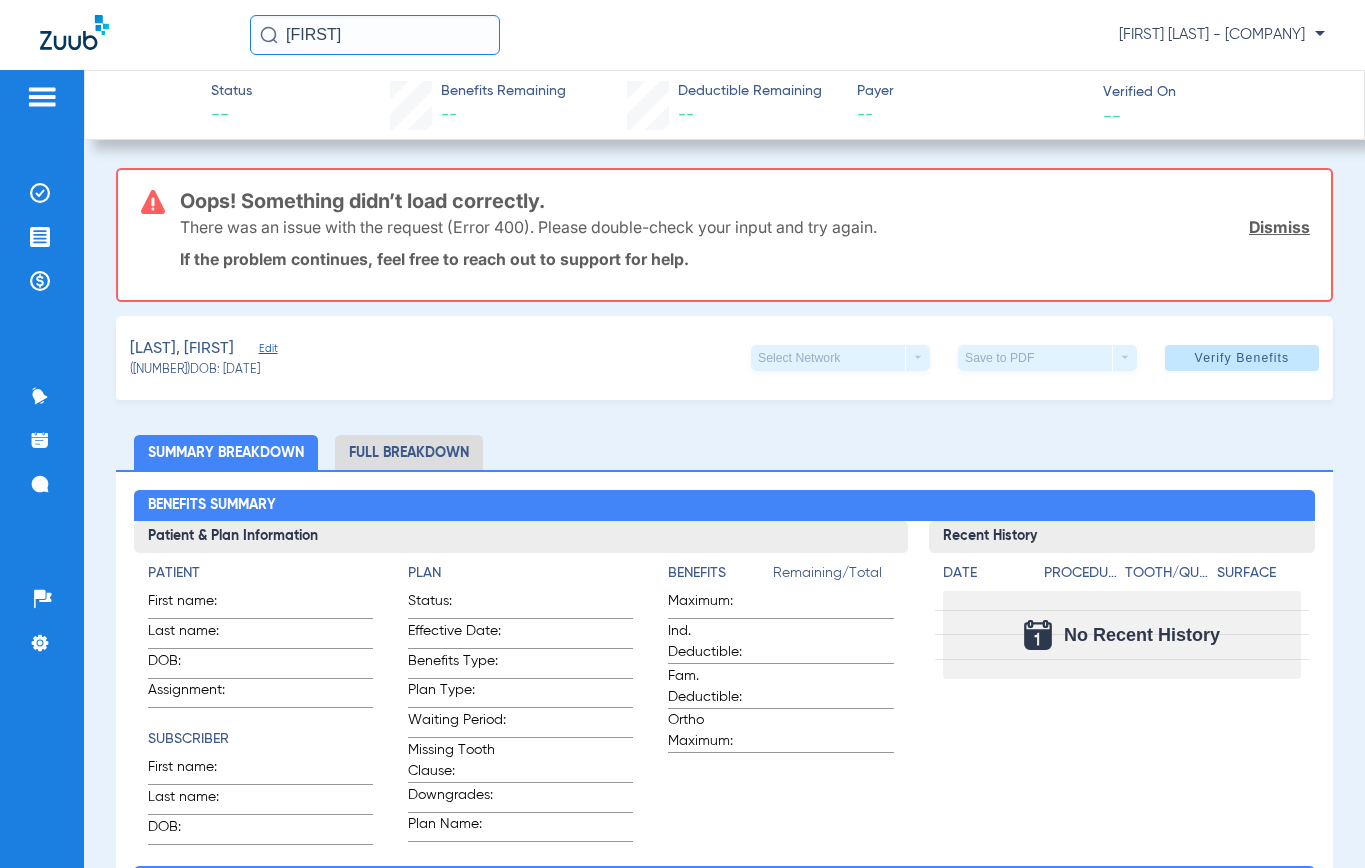 click on "Dismiss" 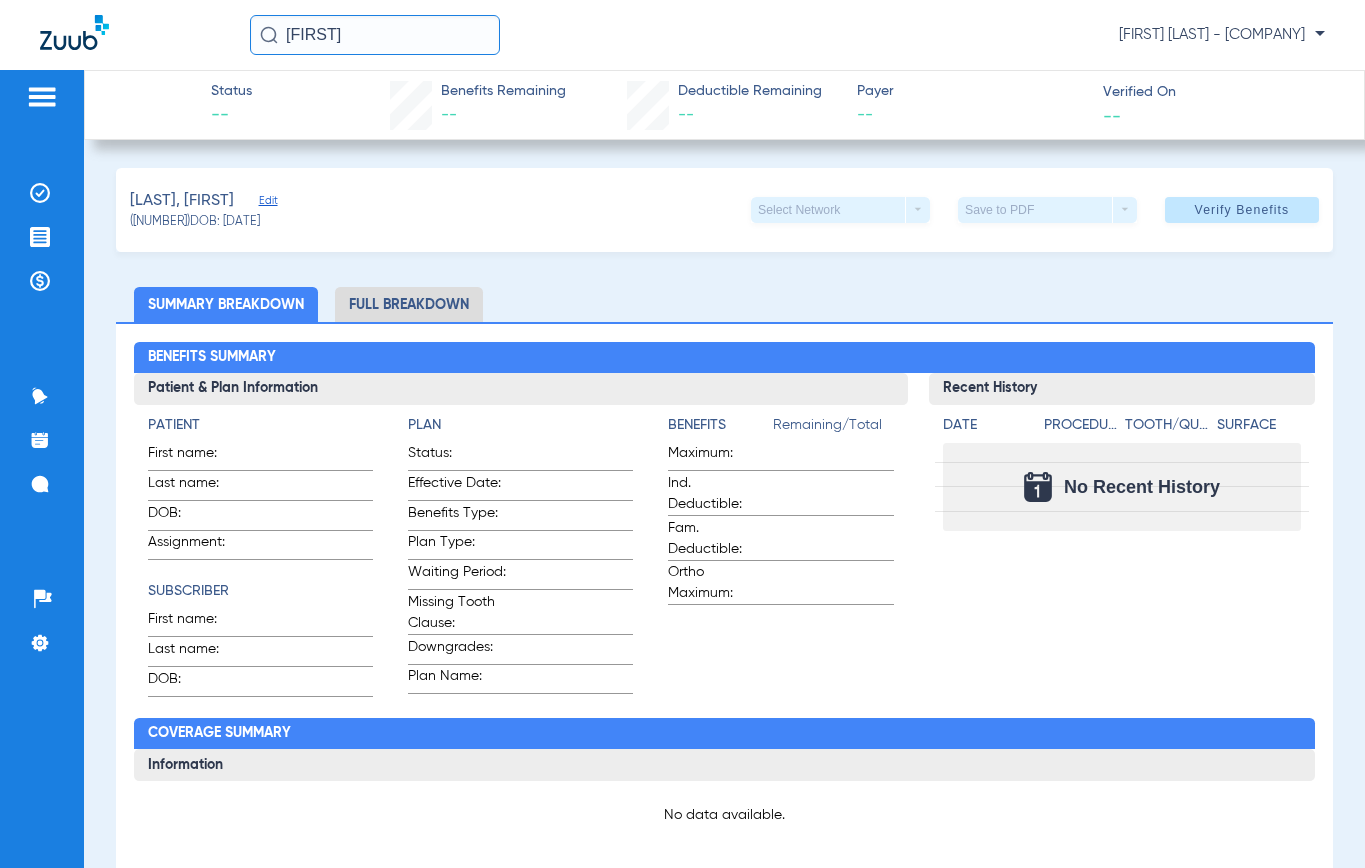 click on "Edit" 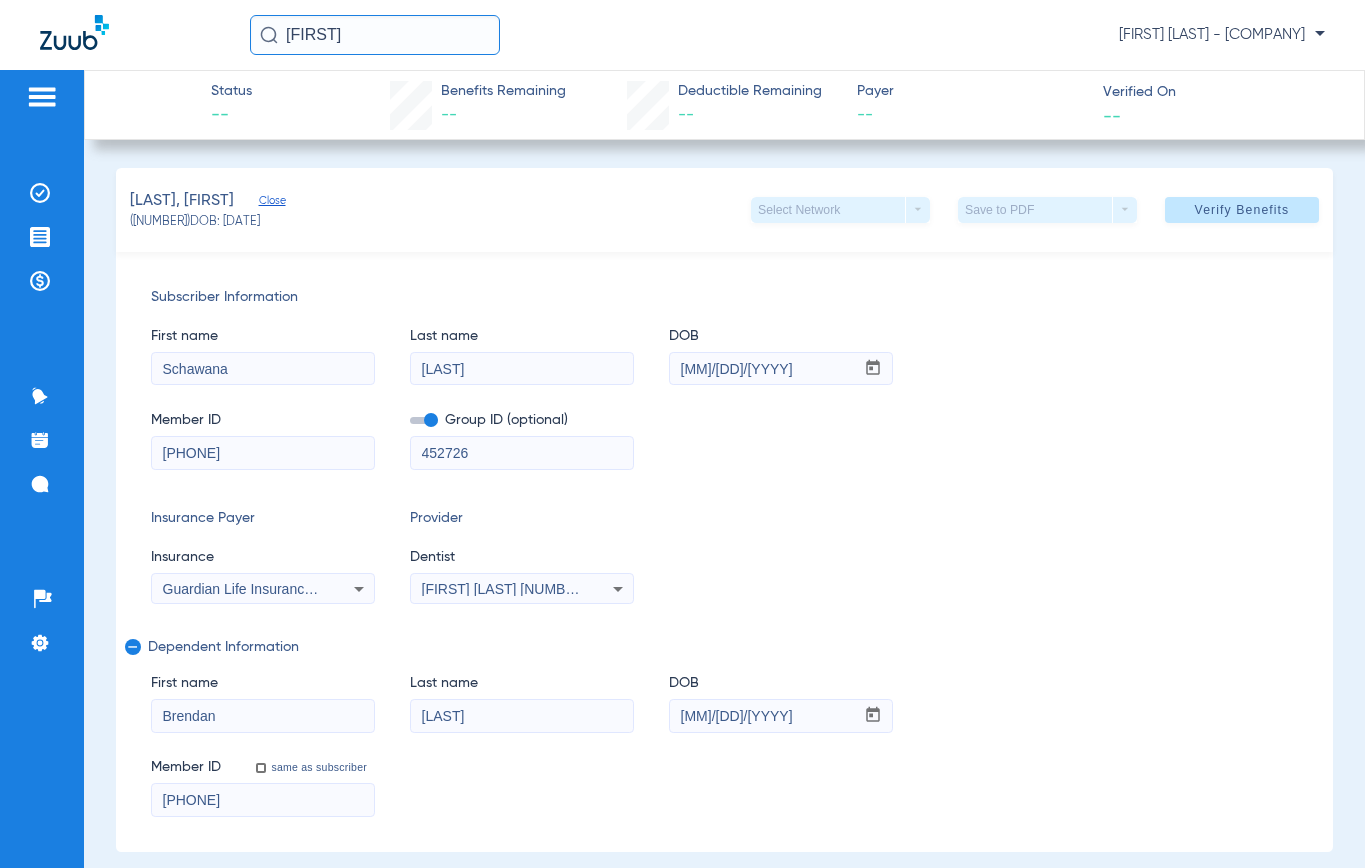 click on "[FIRST] [LAST] [NUMBER]" at bounding box center (522, 589) 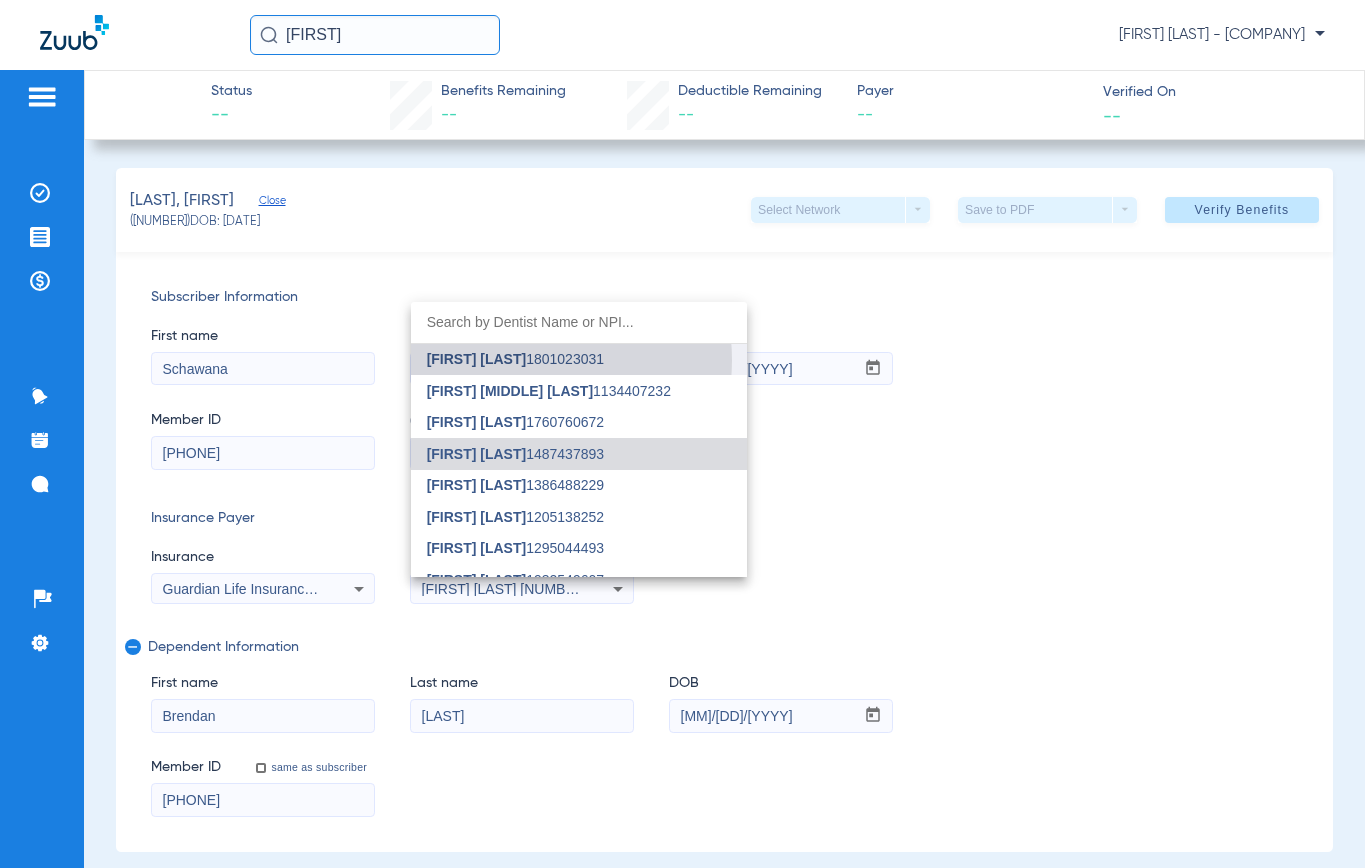 click on "[FIRST] [LAST]" at bounding box center [477, 359] 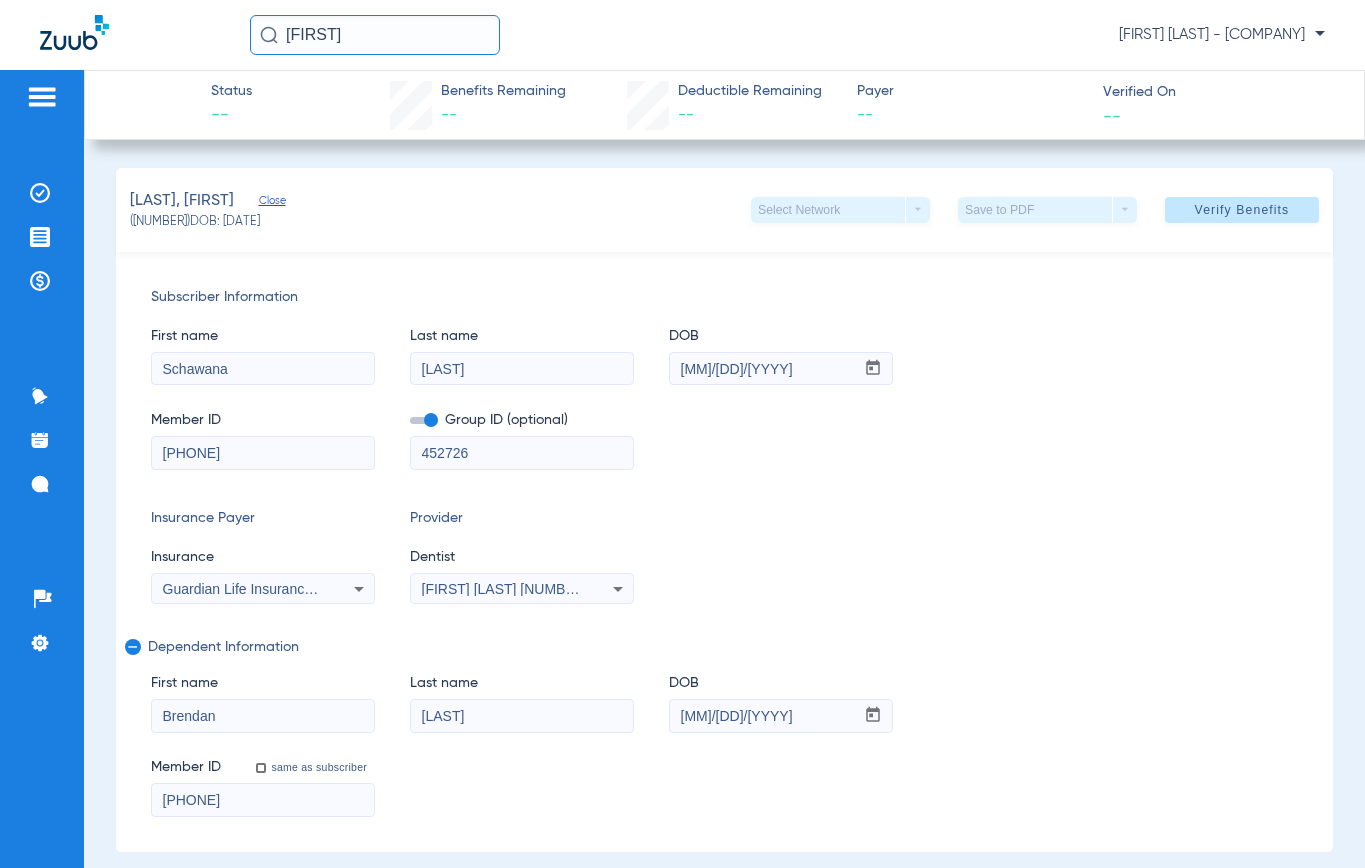 click on "Guardian Life Insurance Co. Of America" at bounding box center [263, 589] 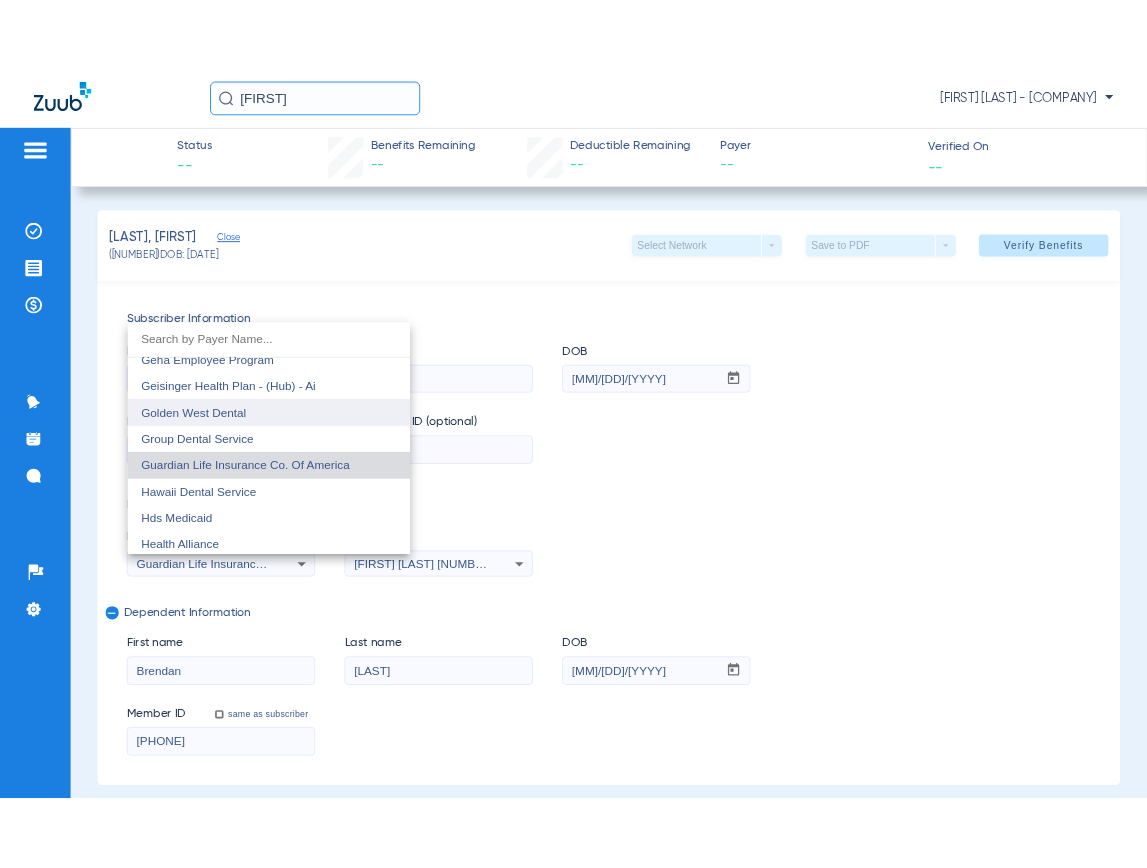 scroll, scrollTop: 6642, scrollLeft: 0, axis: vertical 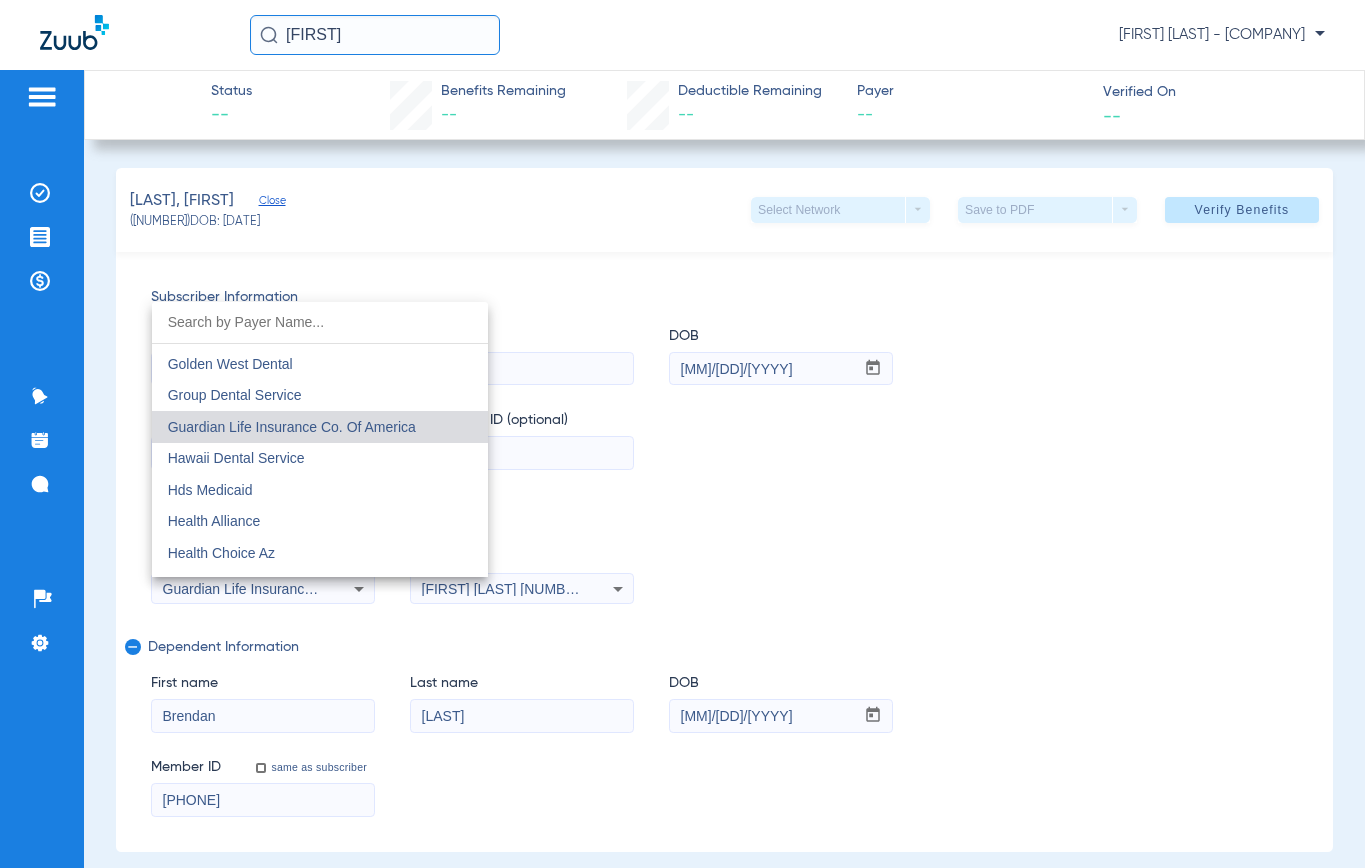 click on "Guardian Life Insurance Co. Of America" at bounding box center [292, 427] 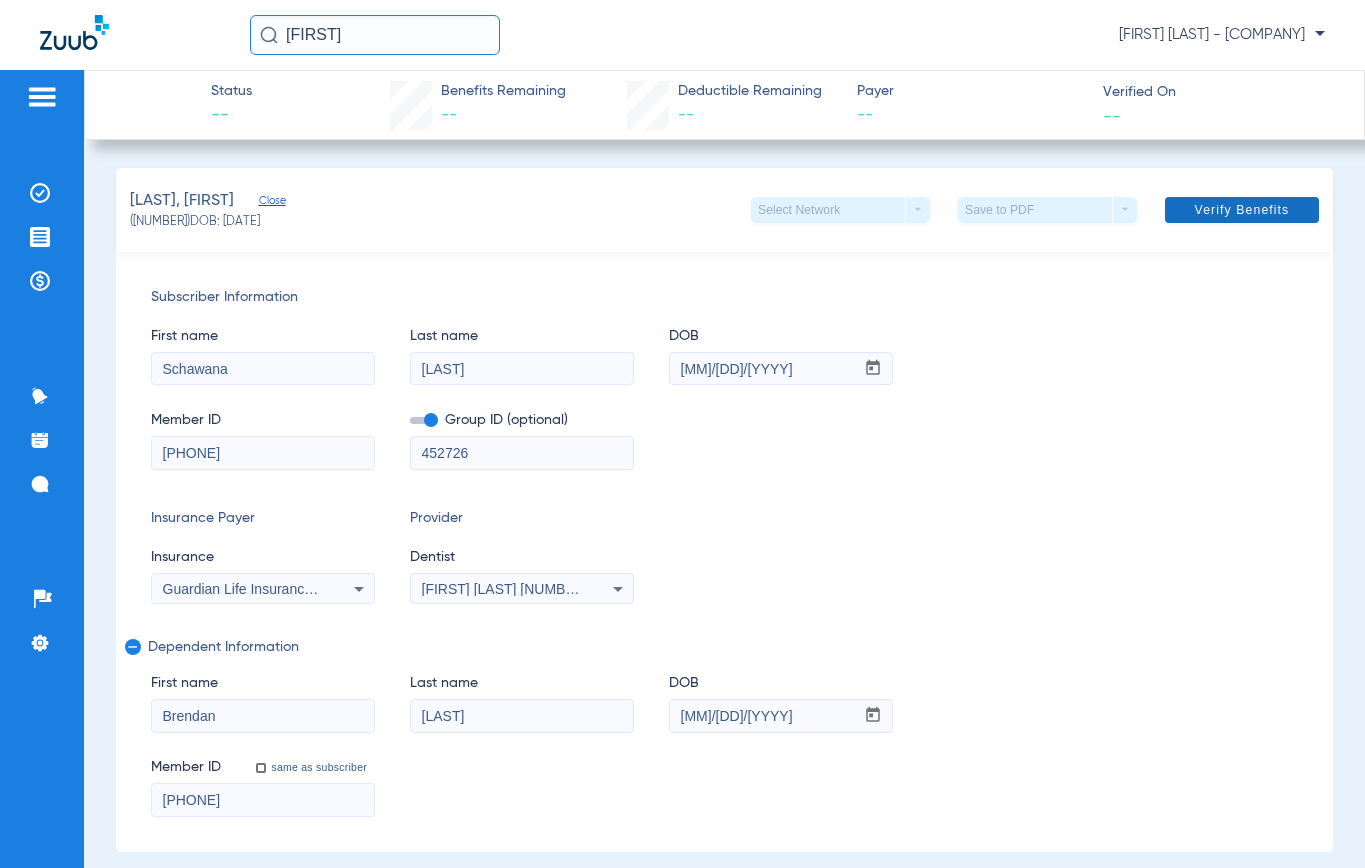 click 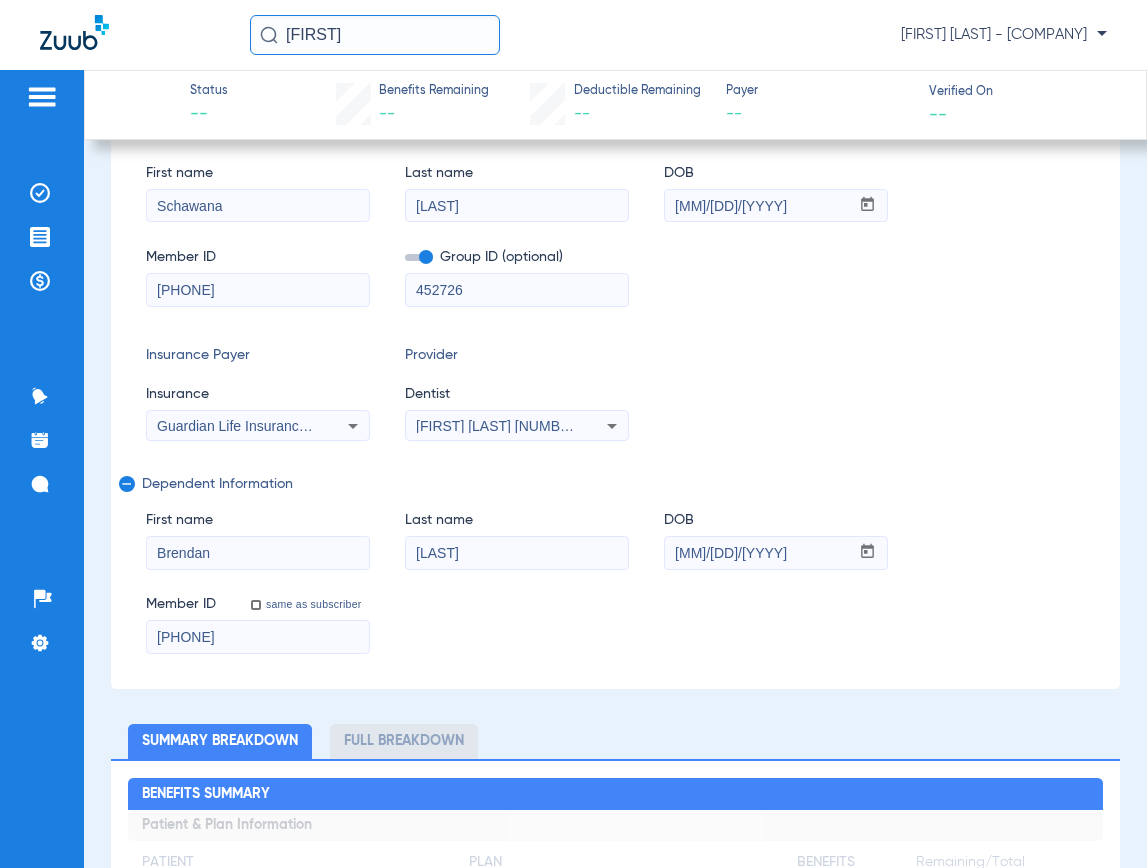 scroll, scrollTop: 0, scrollLeft: 0, axis: both 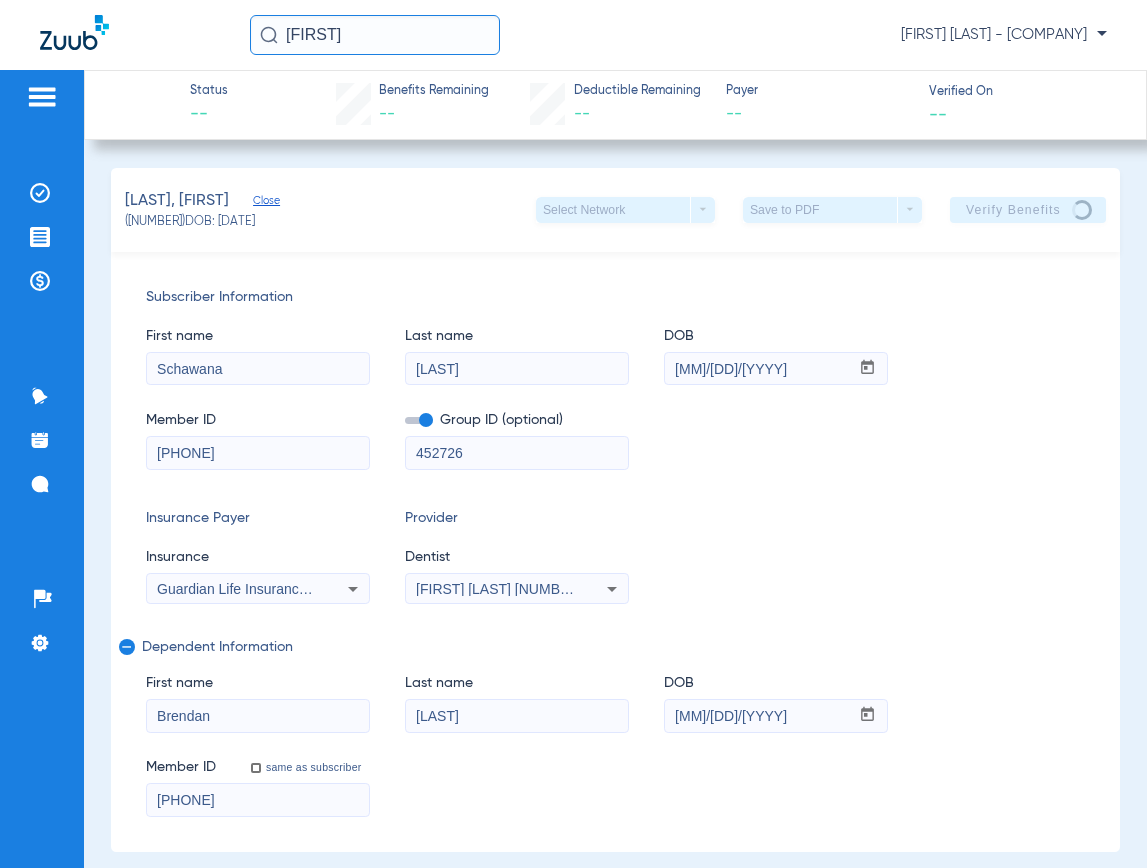 click on "Insurance Payer   Insurance
Guardian Life Insurance Co. Of America  Provider   Dentist
[FIRST] [LAST]  [NUMBER]" 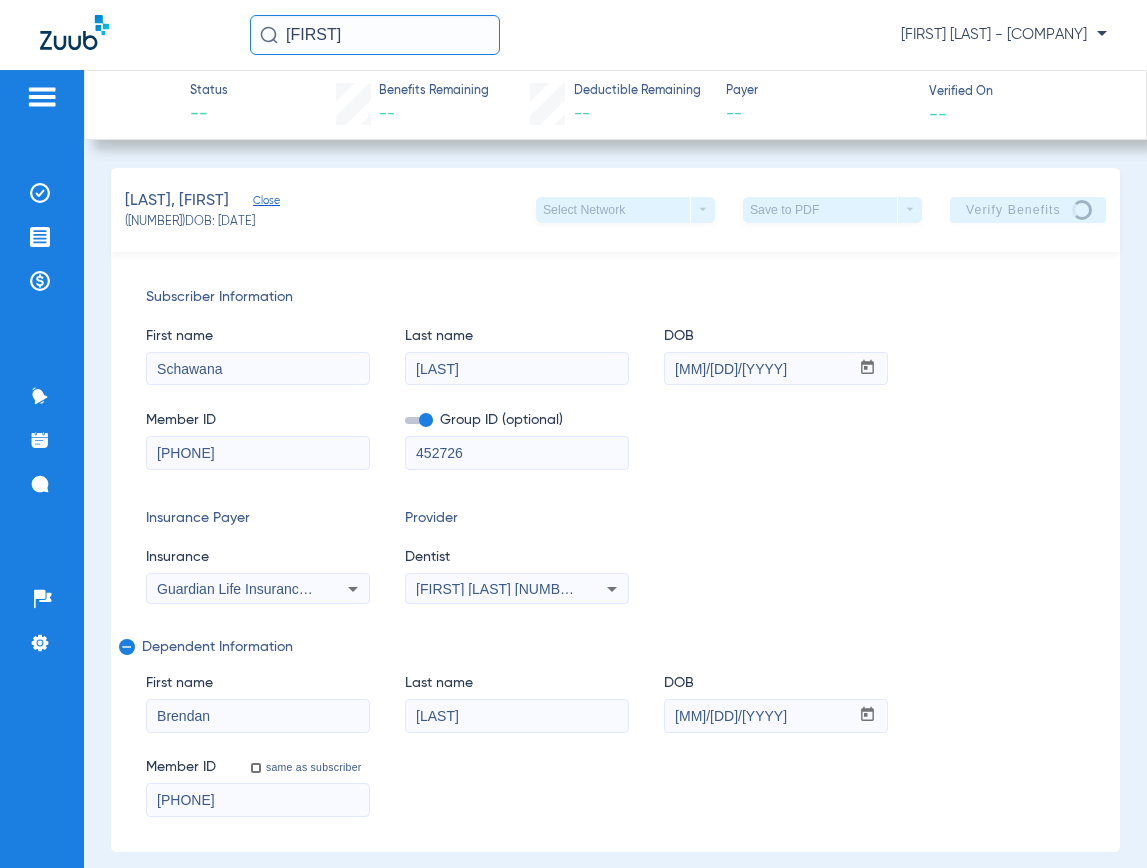click on "Insurance Payer   Insurance
Guardian Life Insurance Co. Of America  Provider   Dentist
[FIRST] [LAST]  [NUMBER]" 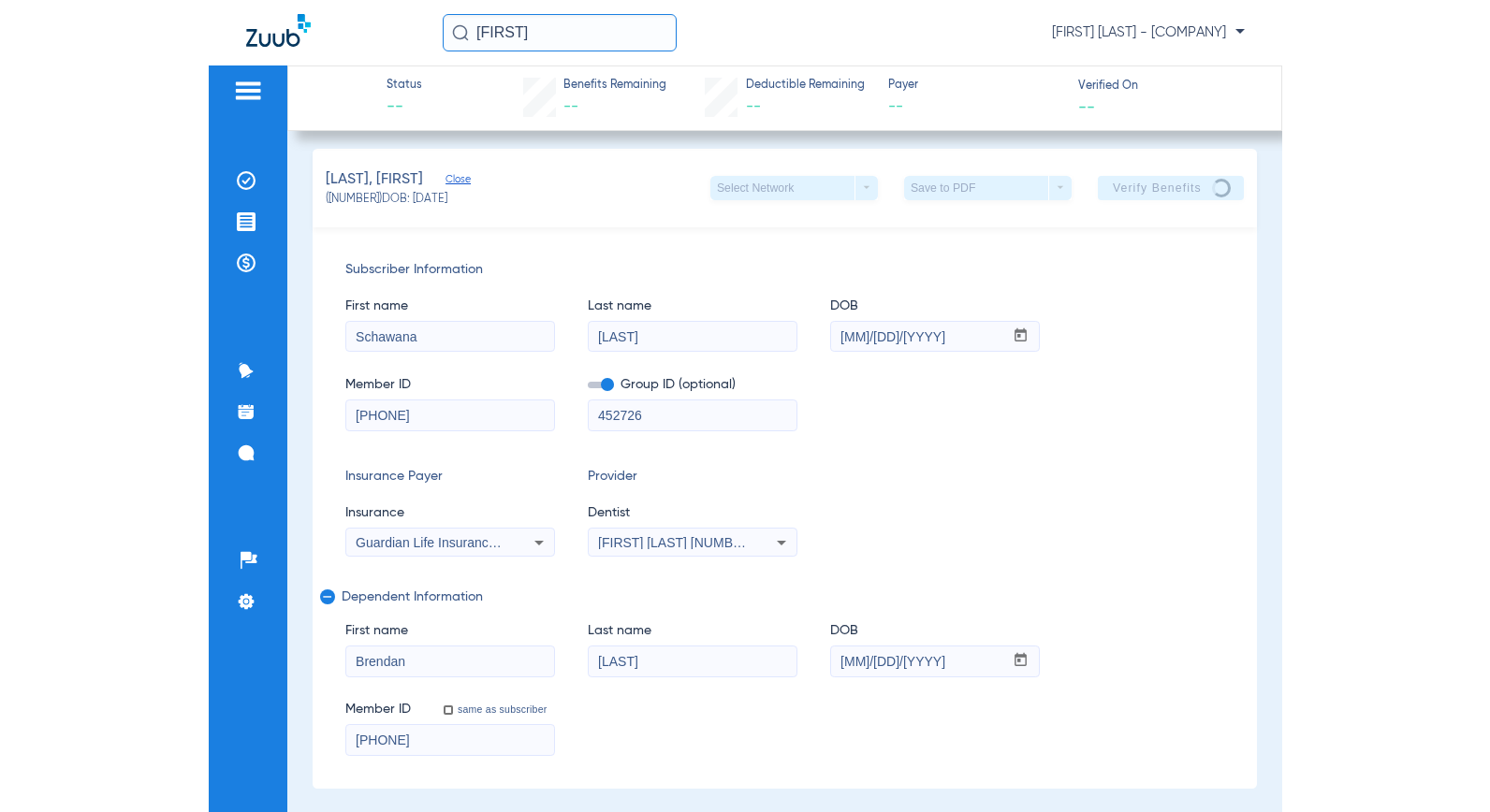 scroll, scrollTop: 0, scrollLeft: 0, axis: both 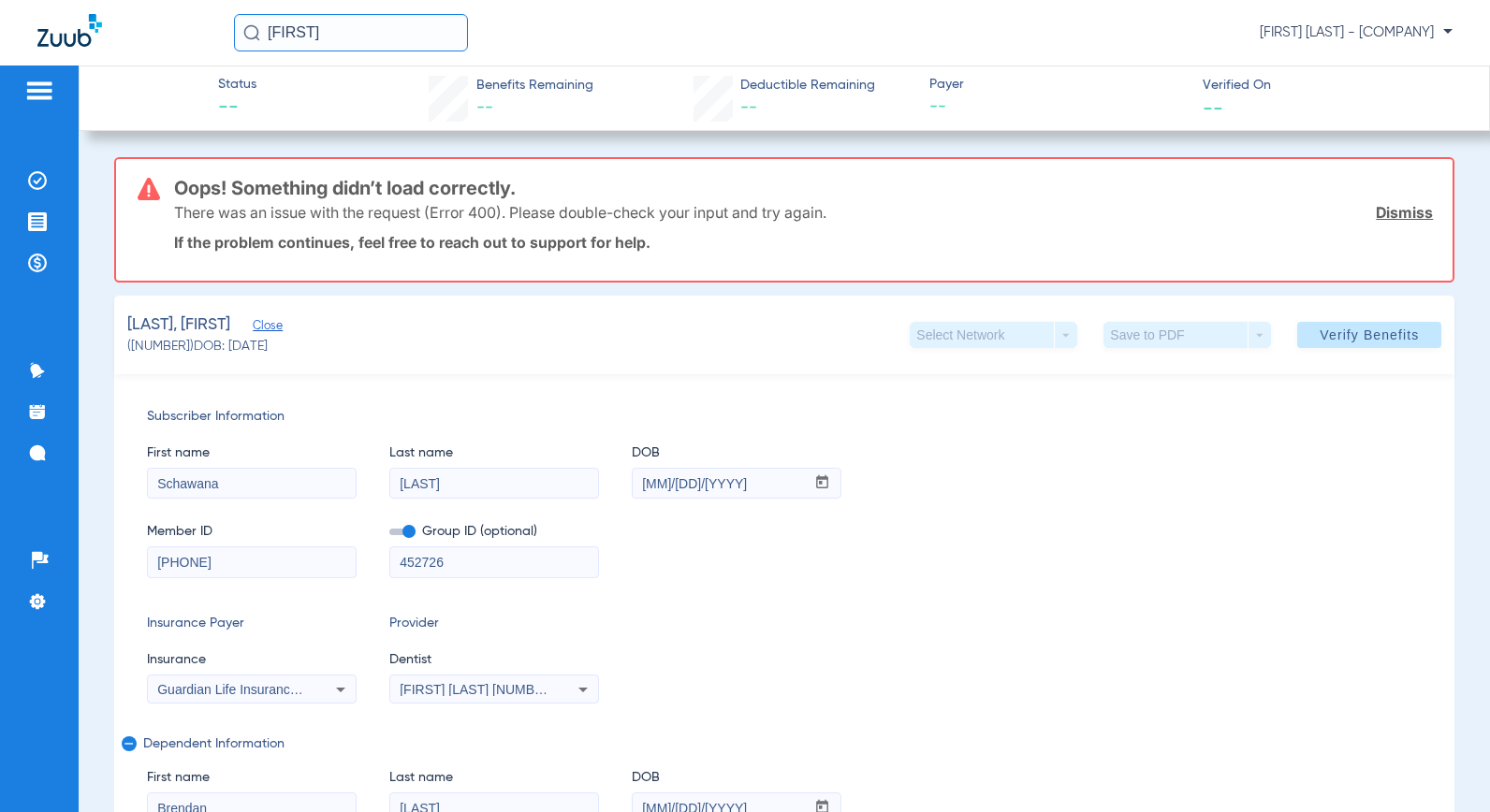 drag, startPoint x: 395, startPoint y: 35, endPoint x: 191, endPoint y: 34, distance: 204.00245 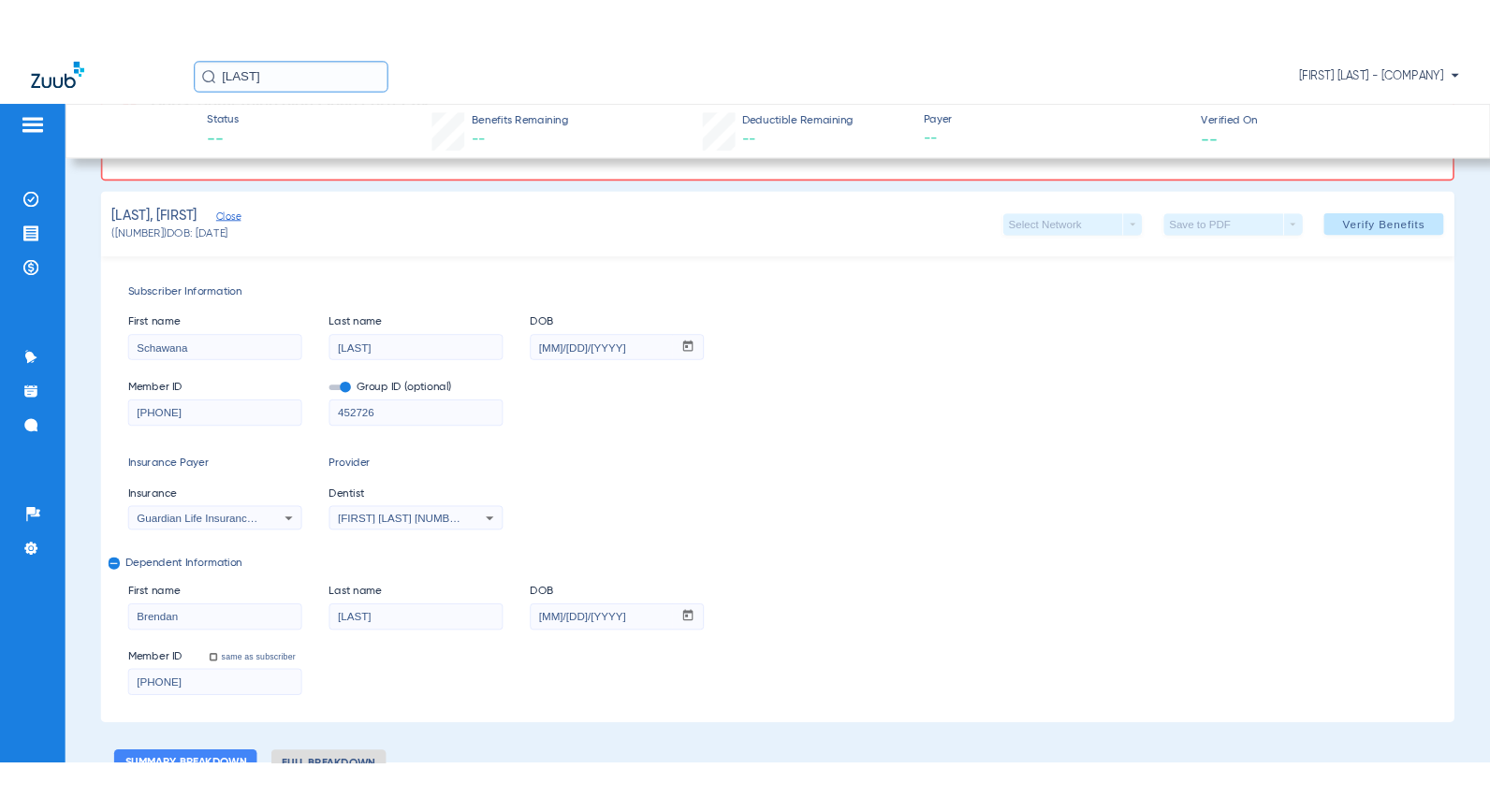scroll, scrollTop: 0, scrollLeft: 0, axis: both 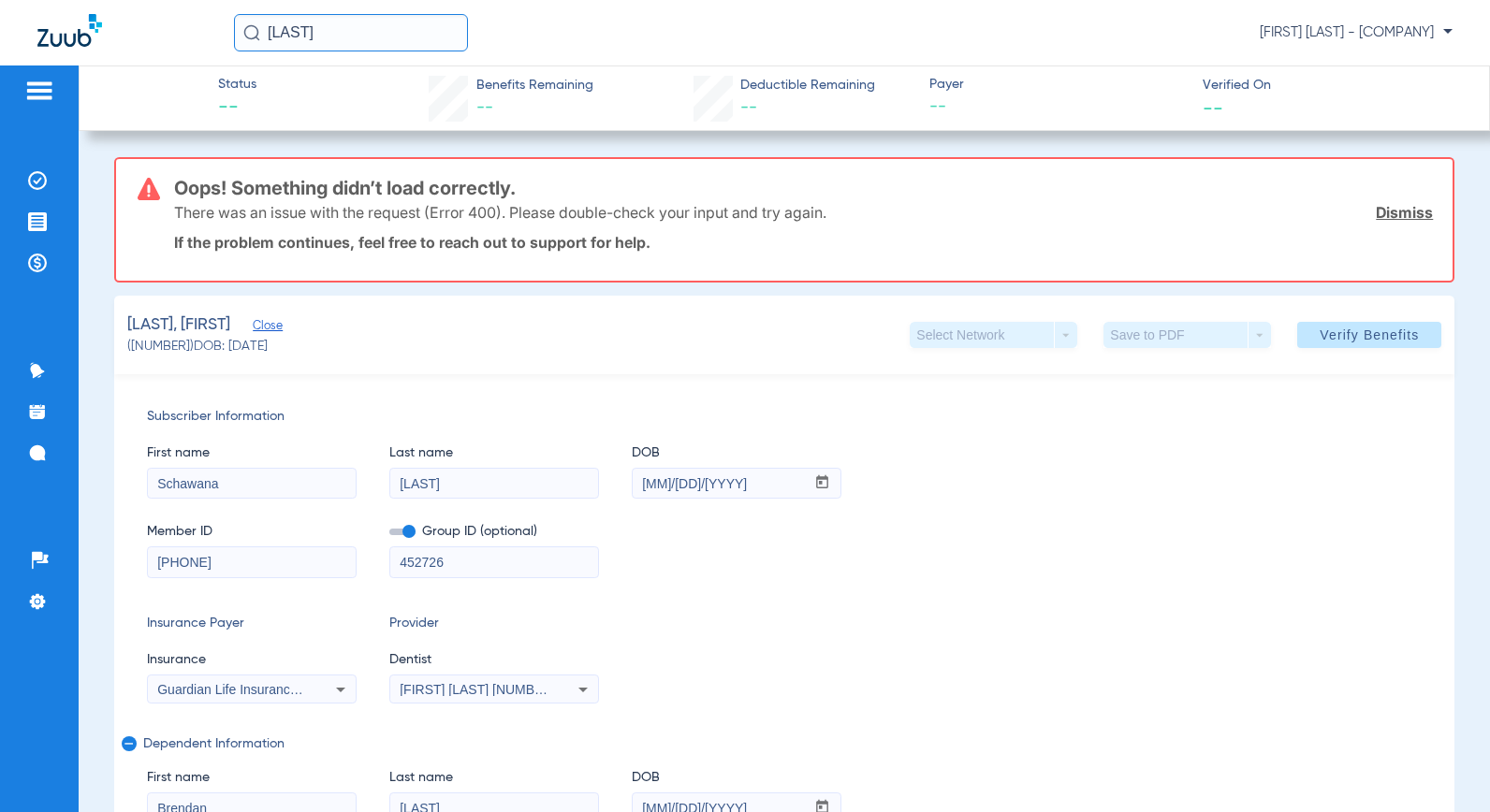 type on "[LAST]" 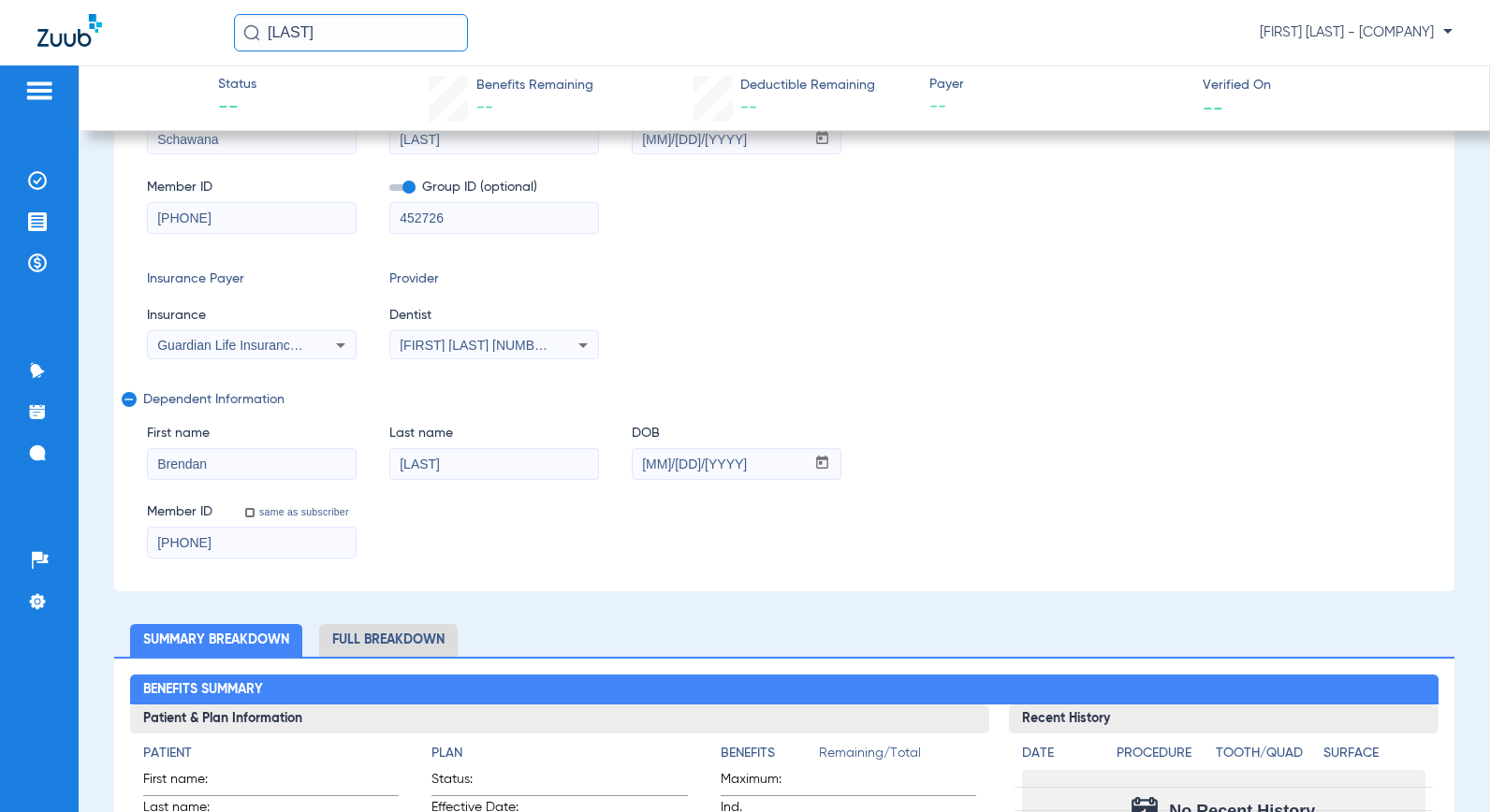 scroll, scrollTop: 499, scrollLeft: 0, axis: vertical 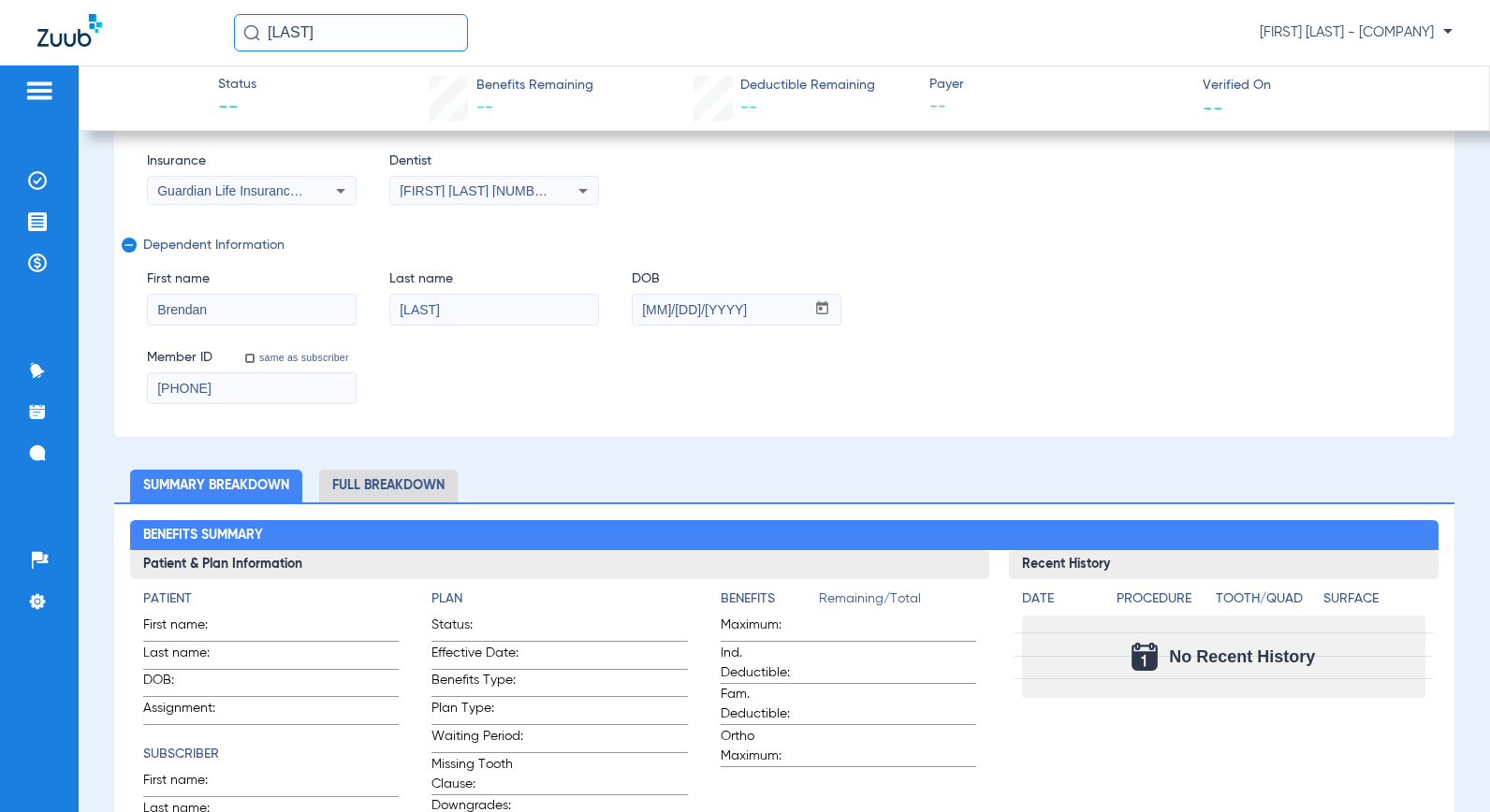 click on "[LAST]" 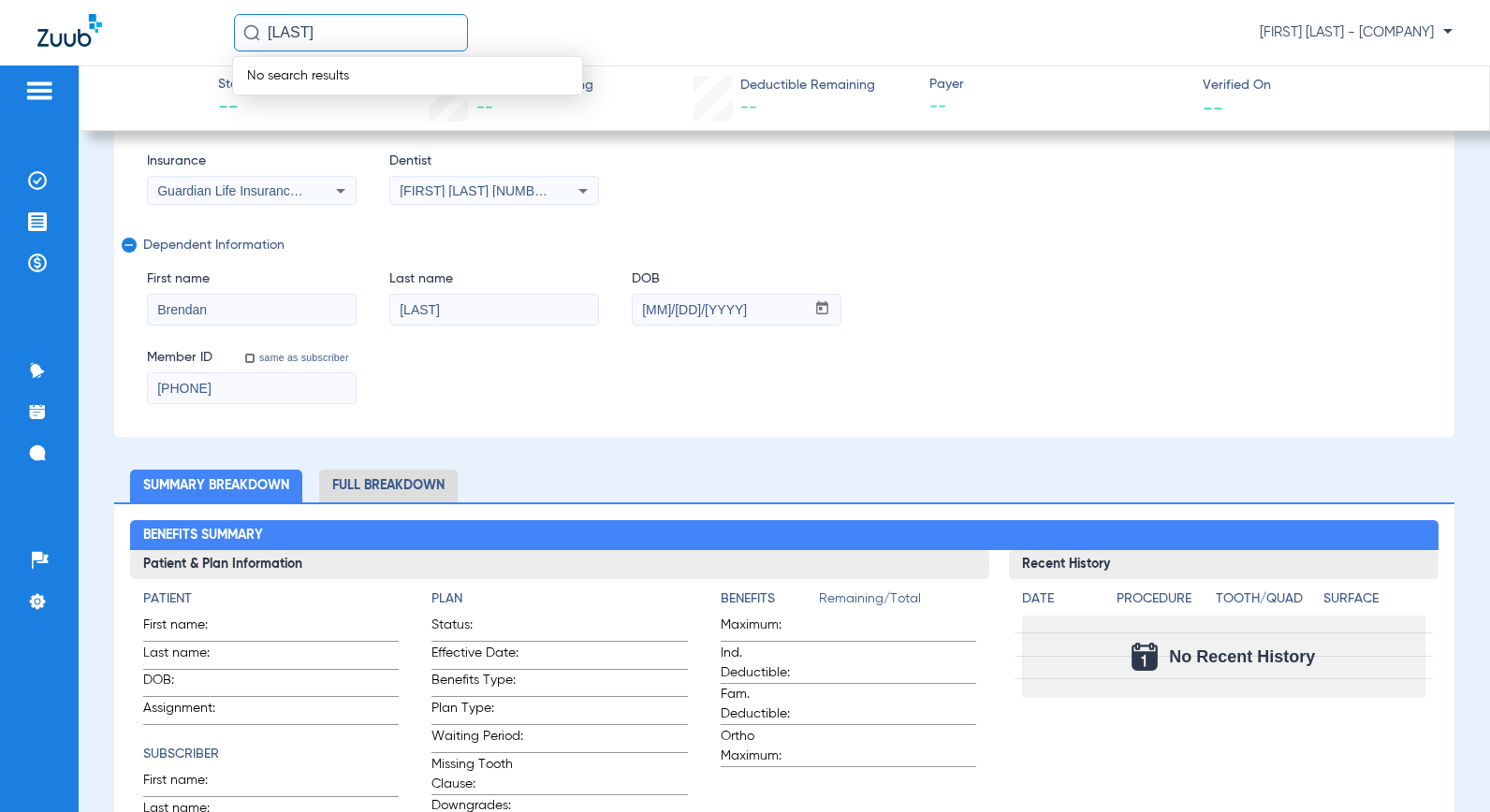 click on "[LAST]" 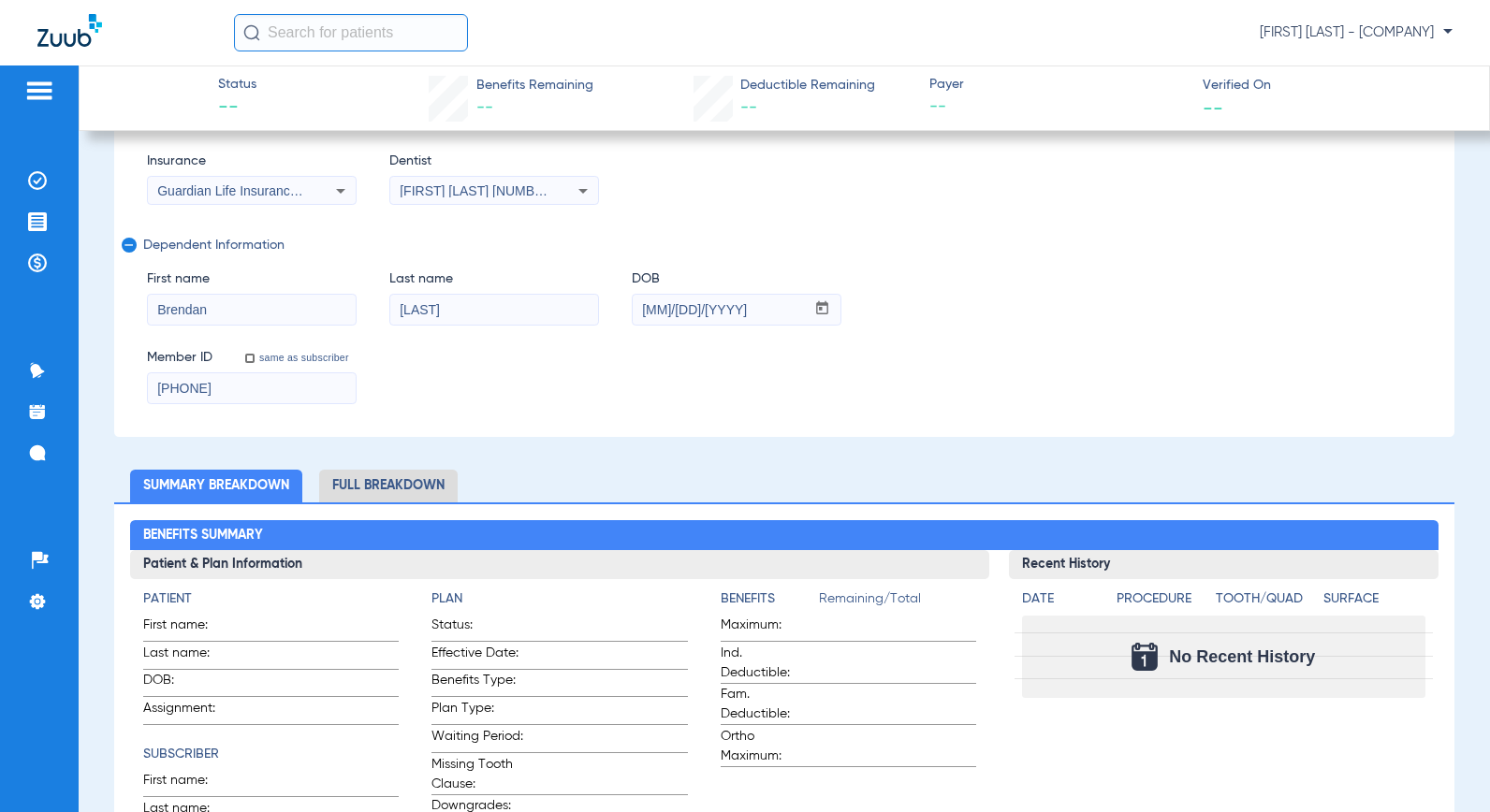click 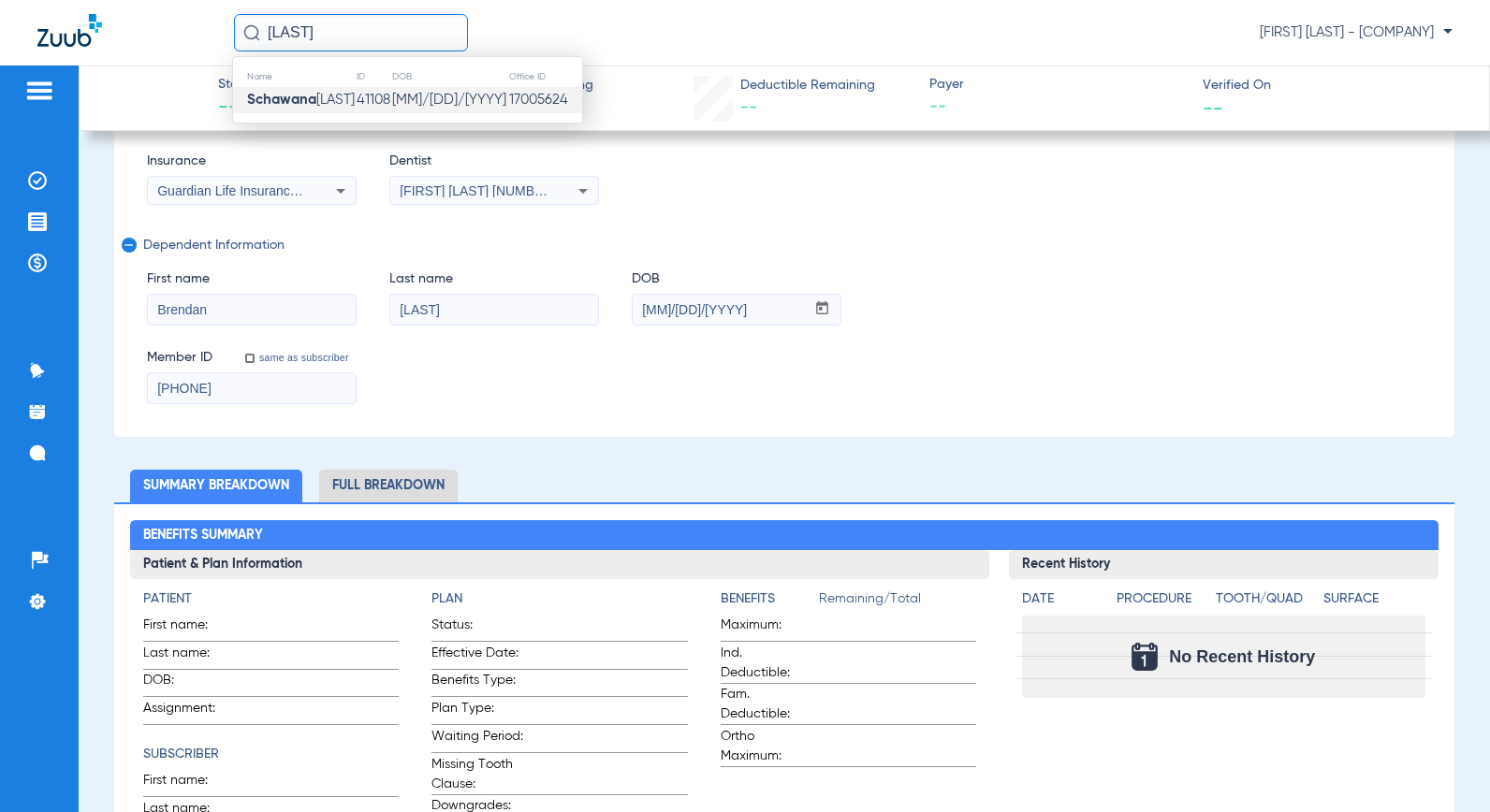 click on "[MM]/[DD]/[YYYY]" 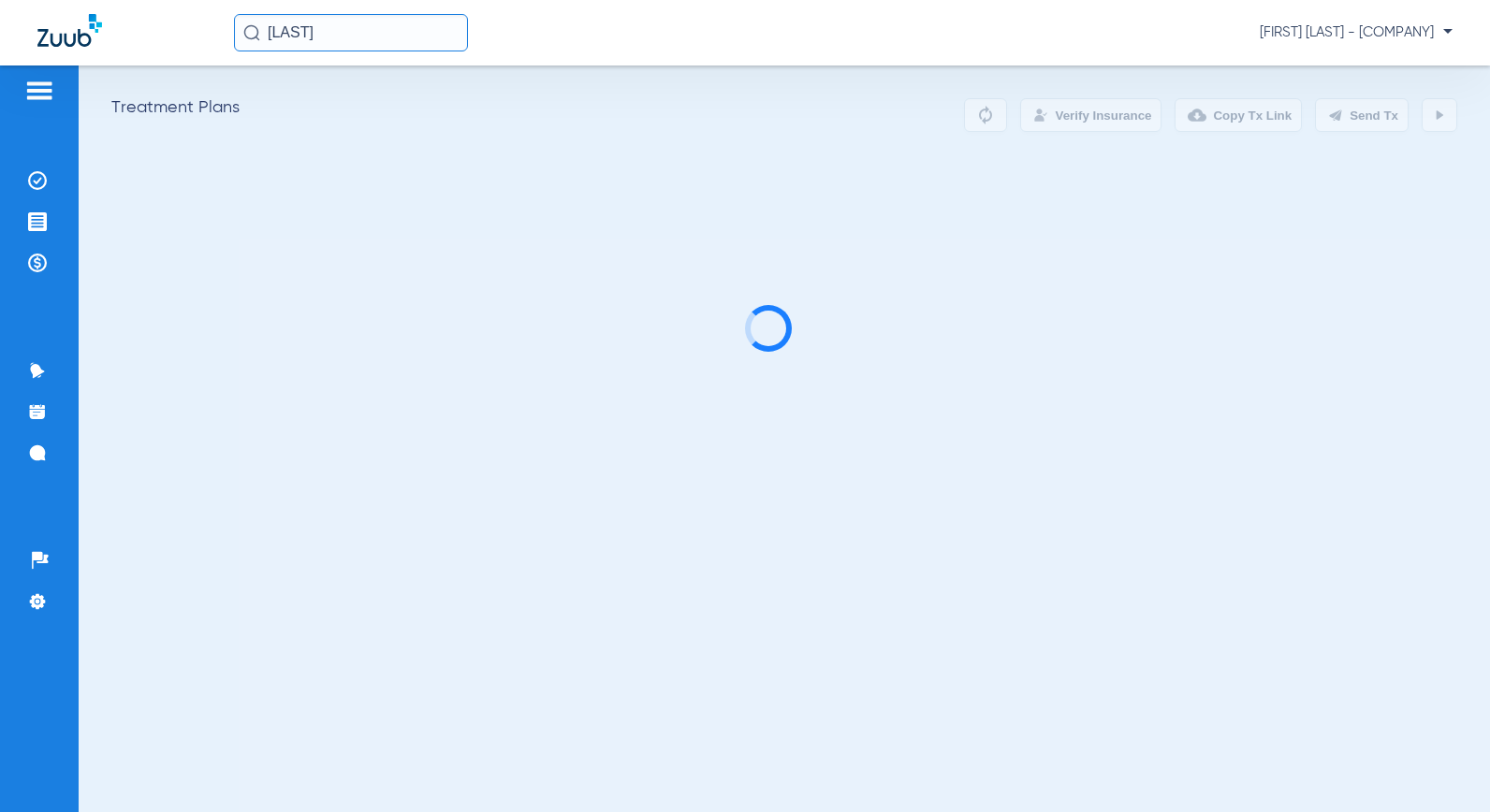 scroll, scrollTop: 0, scrollLeft: 0, axis: both 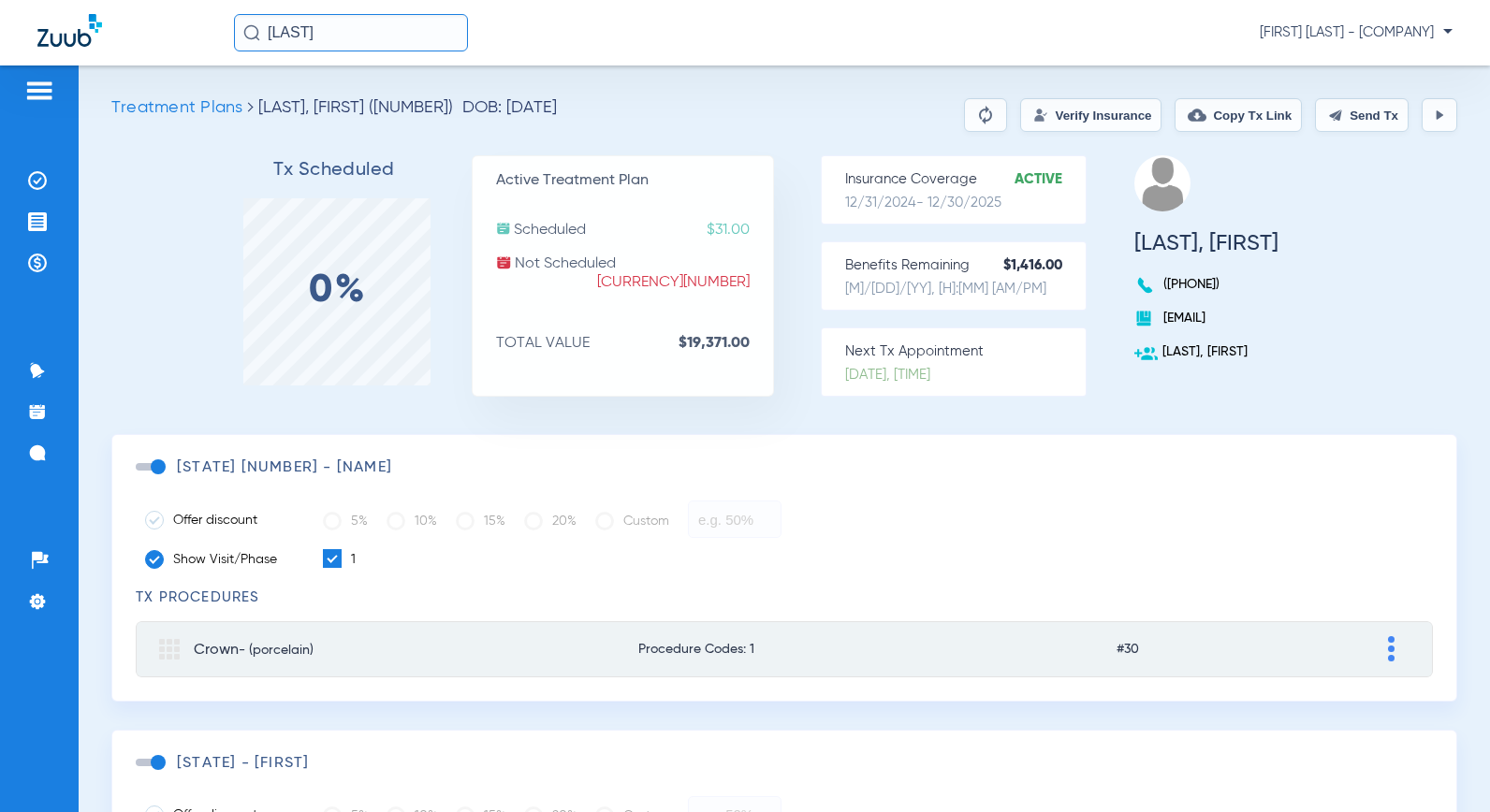 click on "Verify Insurance" 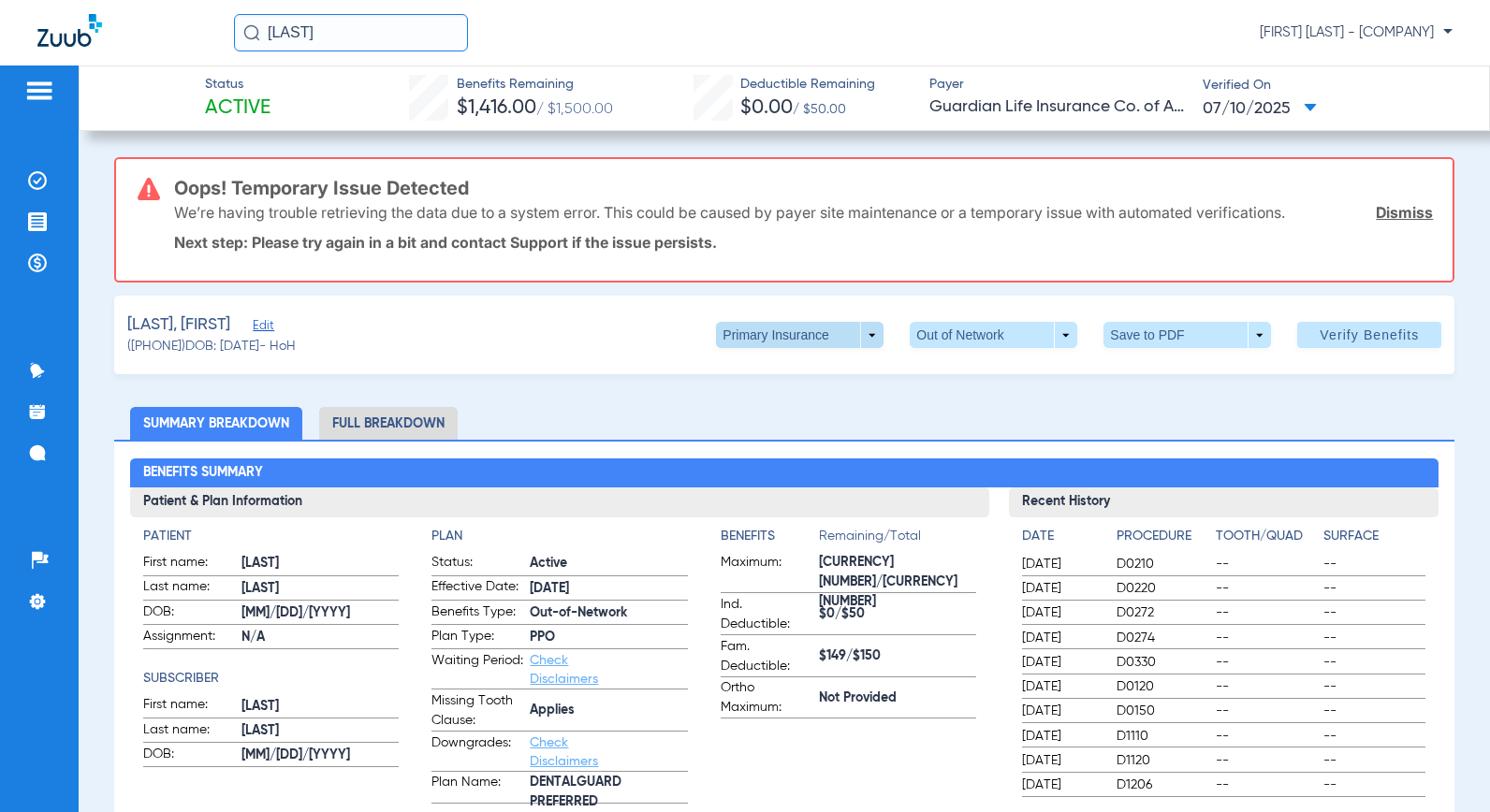 click 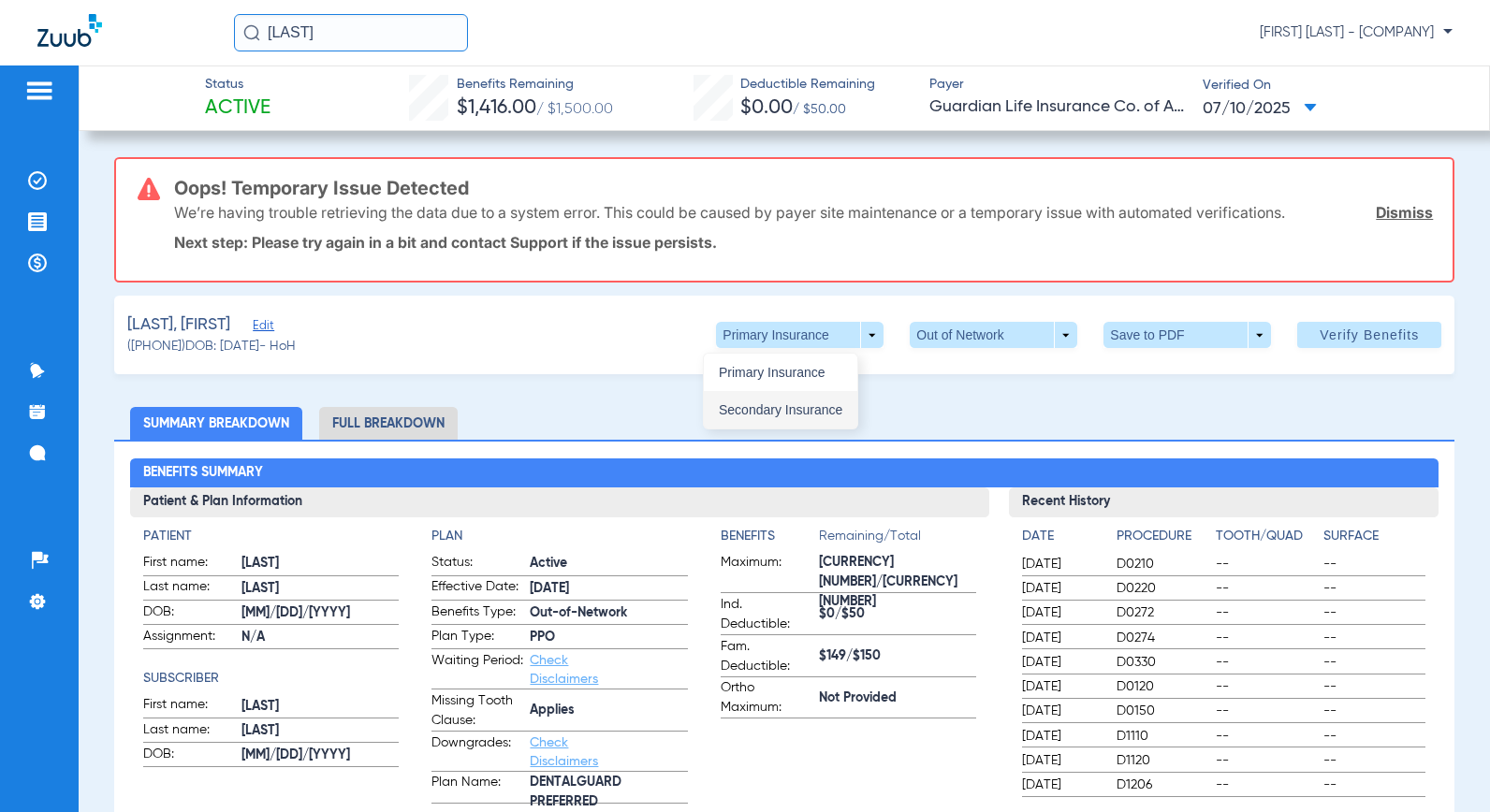click on "Secondary Insurance" at bounding box center [781, 410] 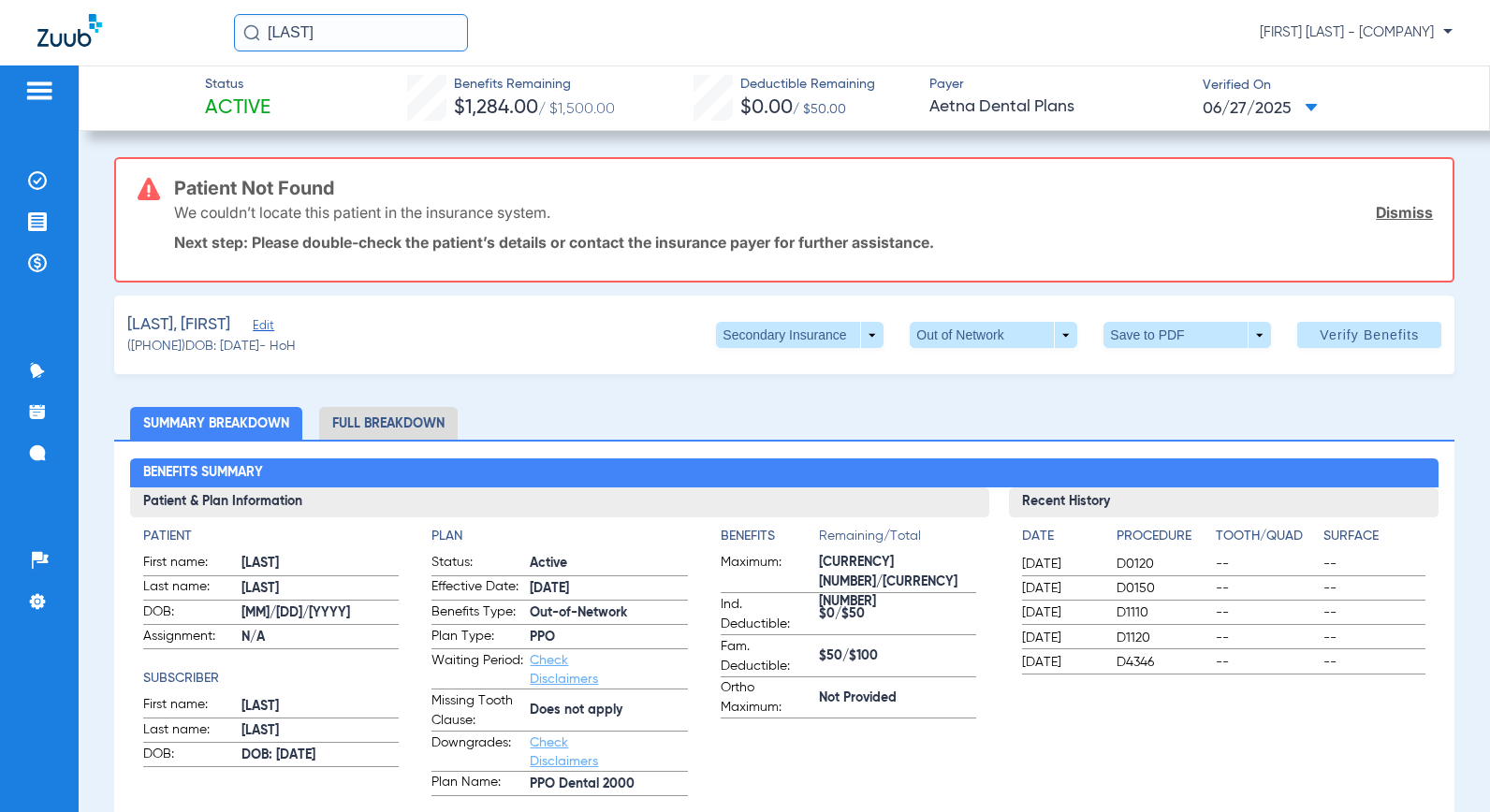 click on "Edit" 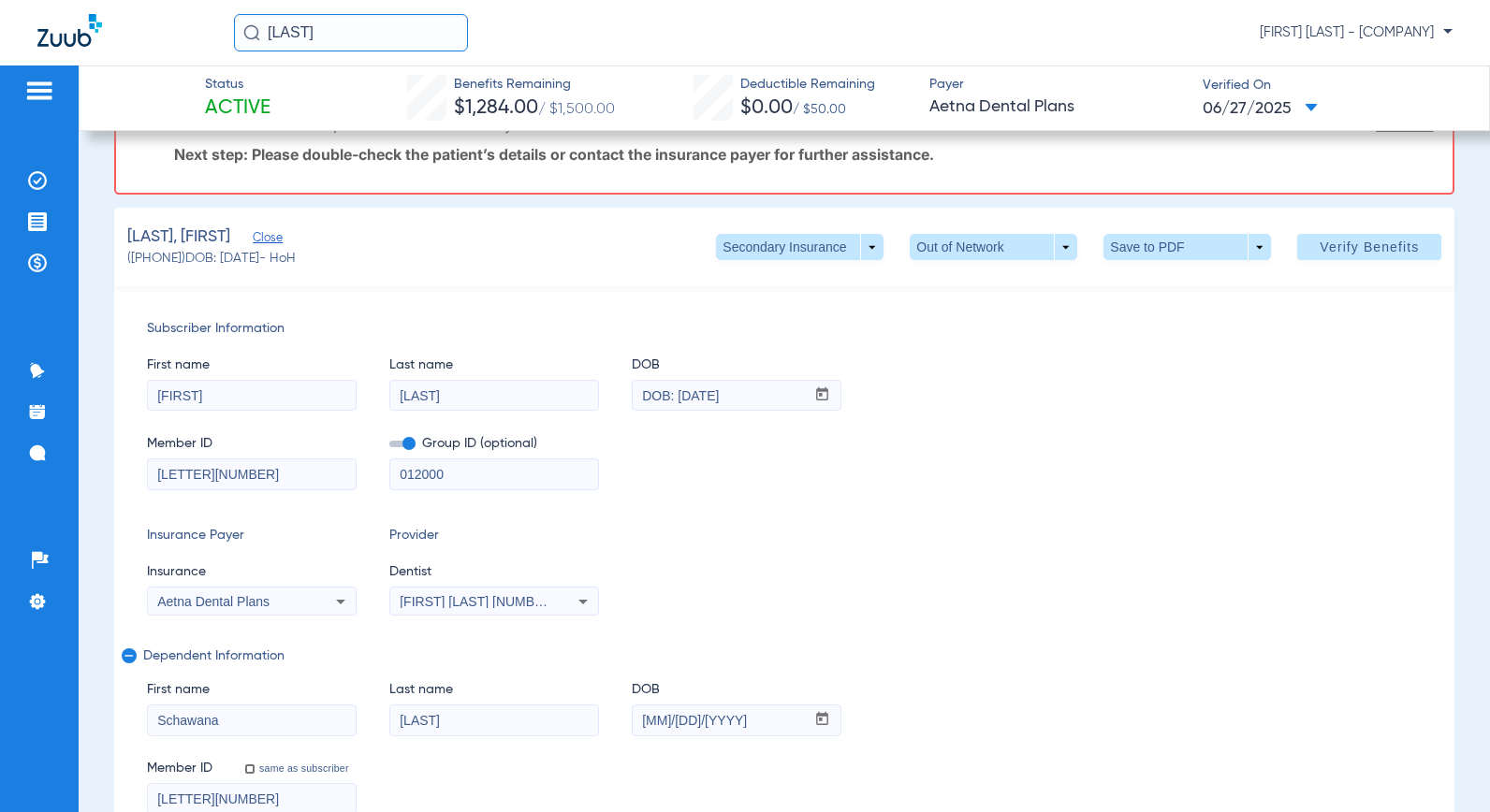 scroll, scrollTop: 124, scrollLeft: 0, axis: vertical 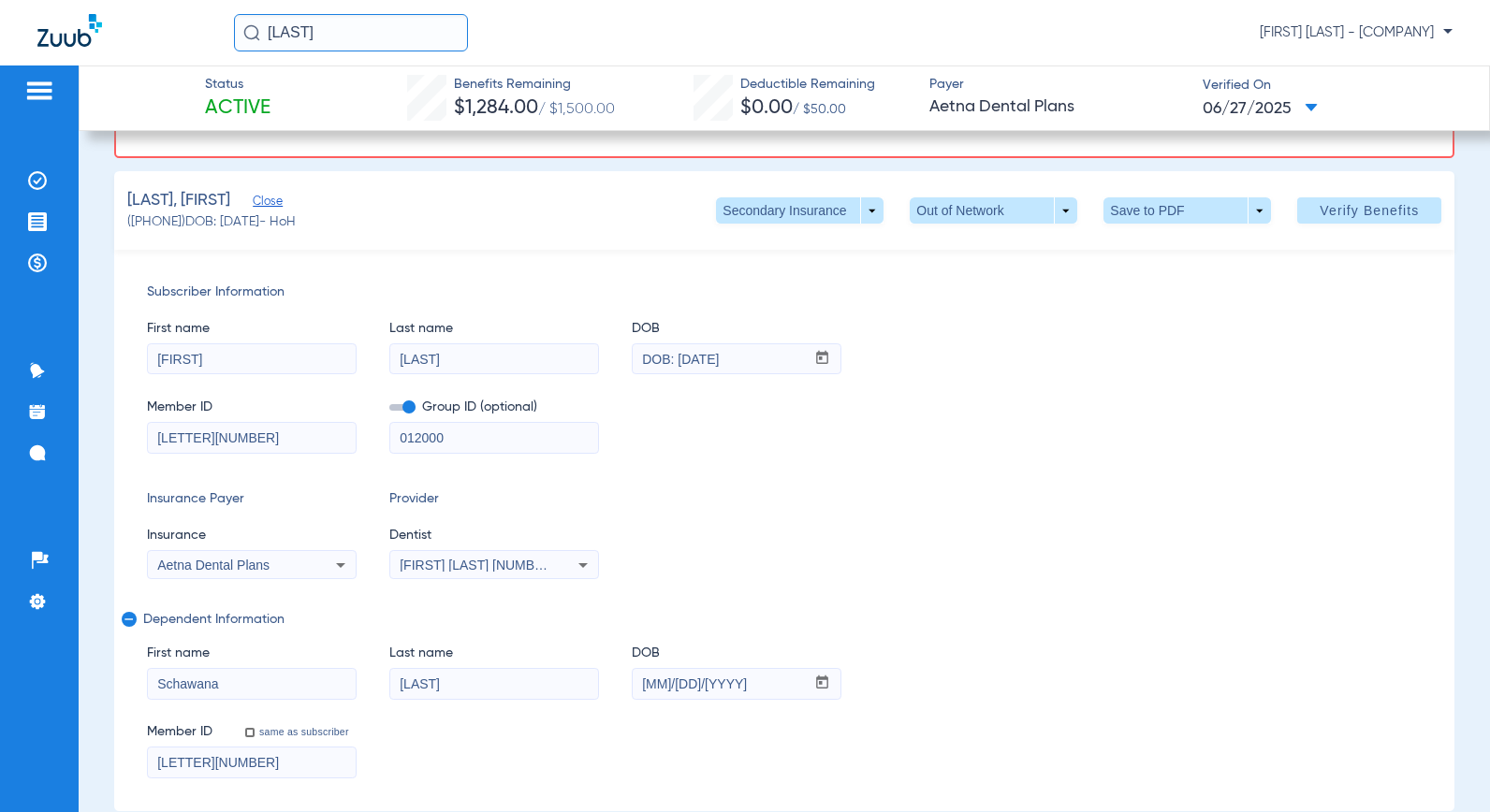 click on "[FIRST] [LAST] [NUMBER]" at bounding box center (477, 565) 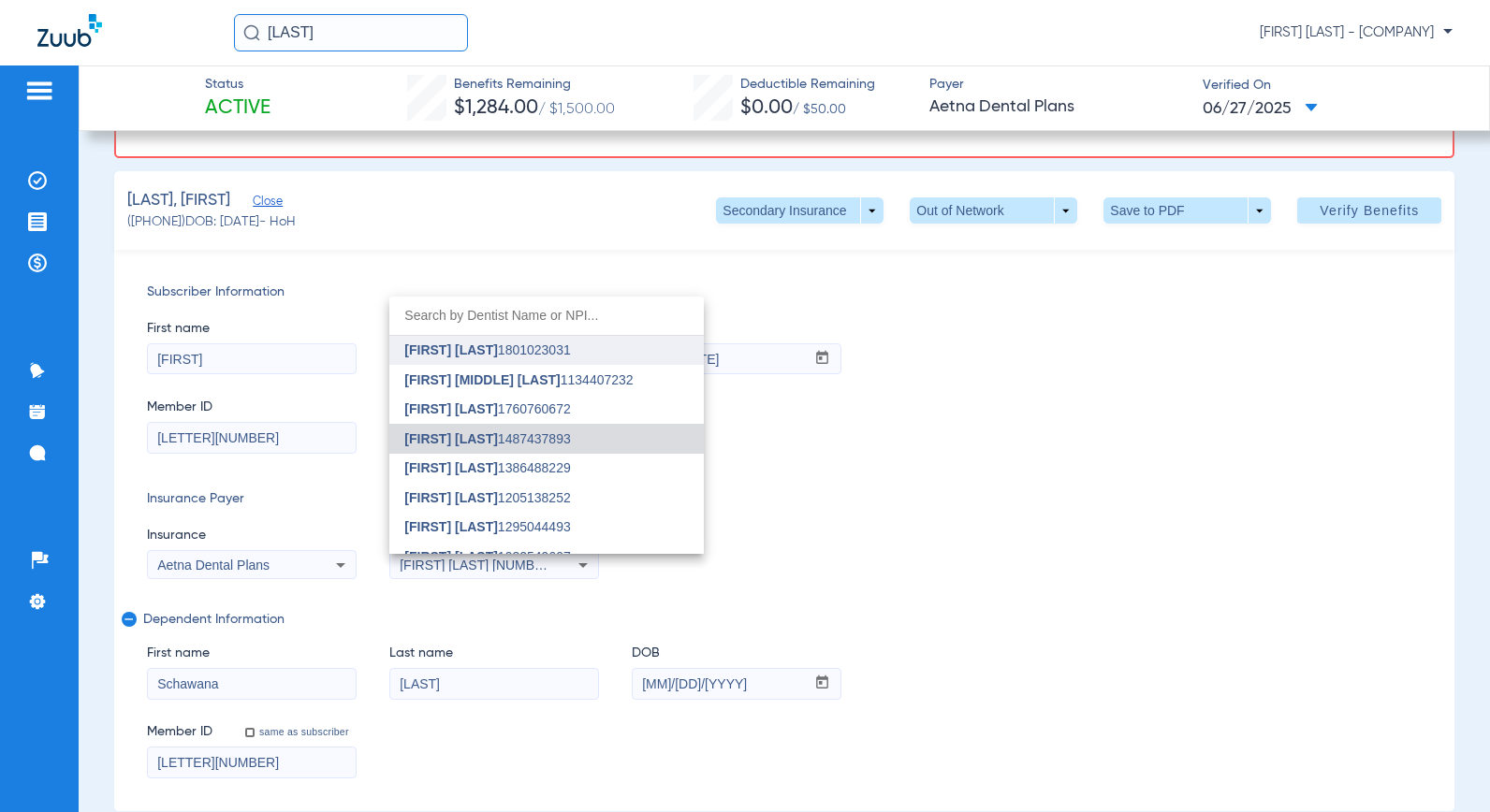 click on "[FIRST] [LAST]" at bounding box center [451, 350] 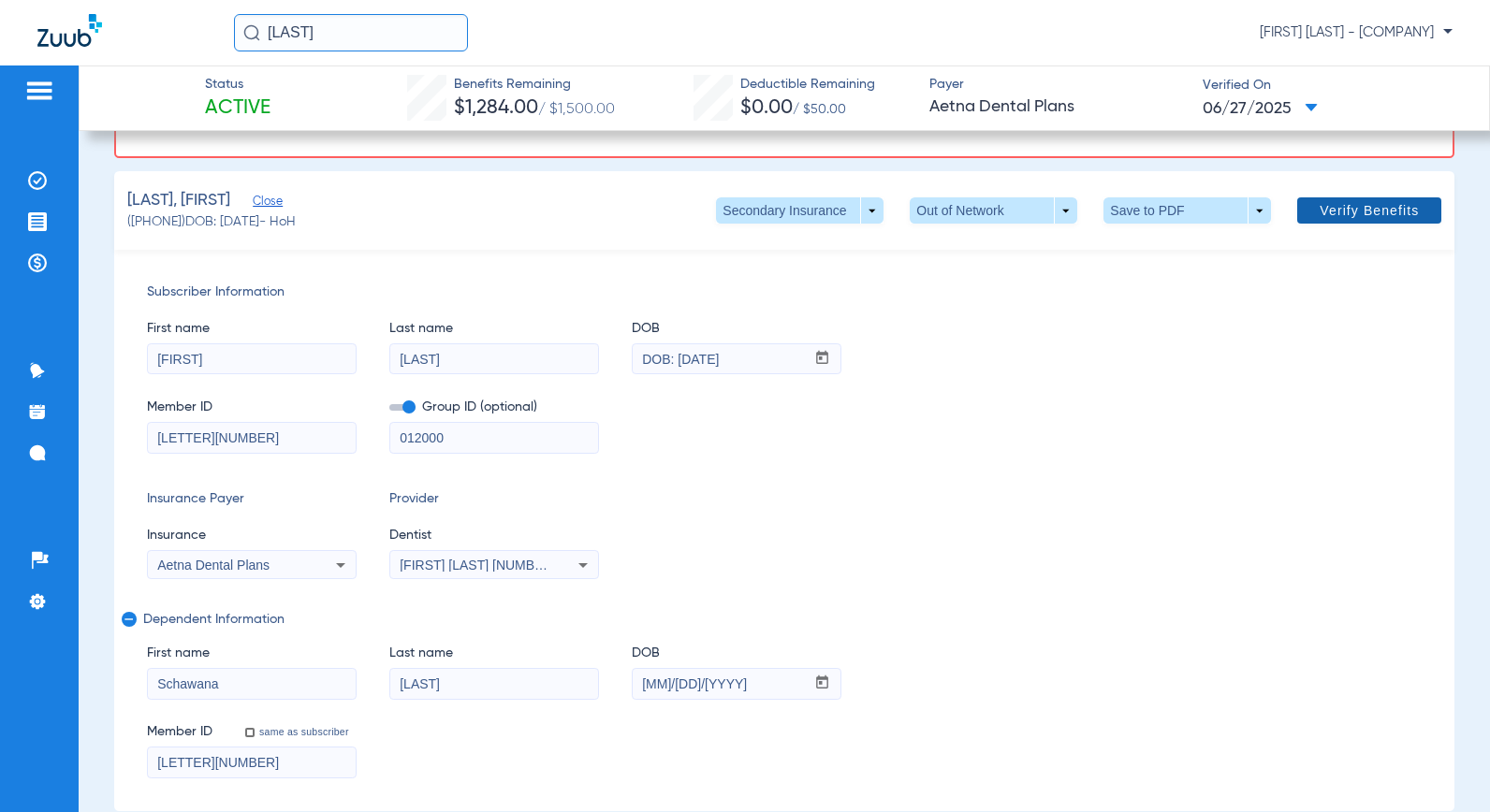 click 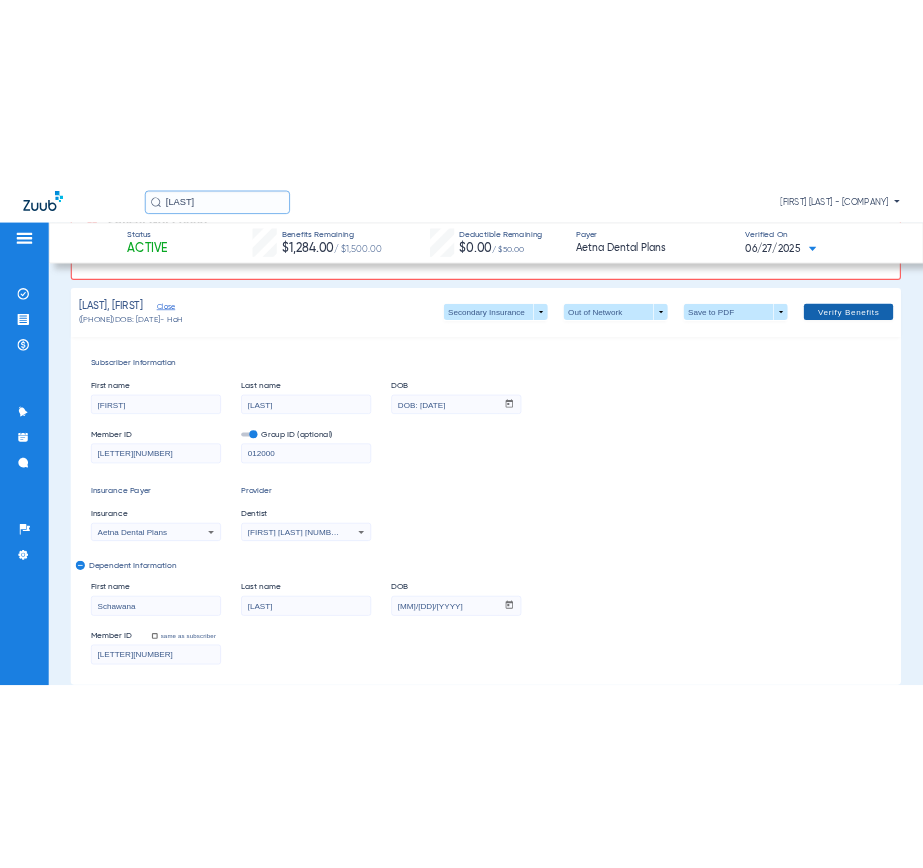 scroll, scrollTop: 0, scrollLeft: 0, axis: both 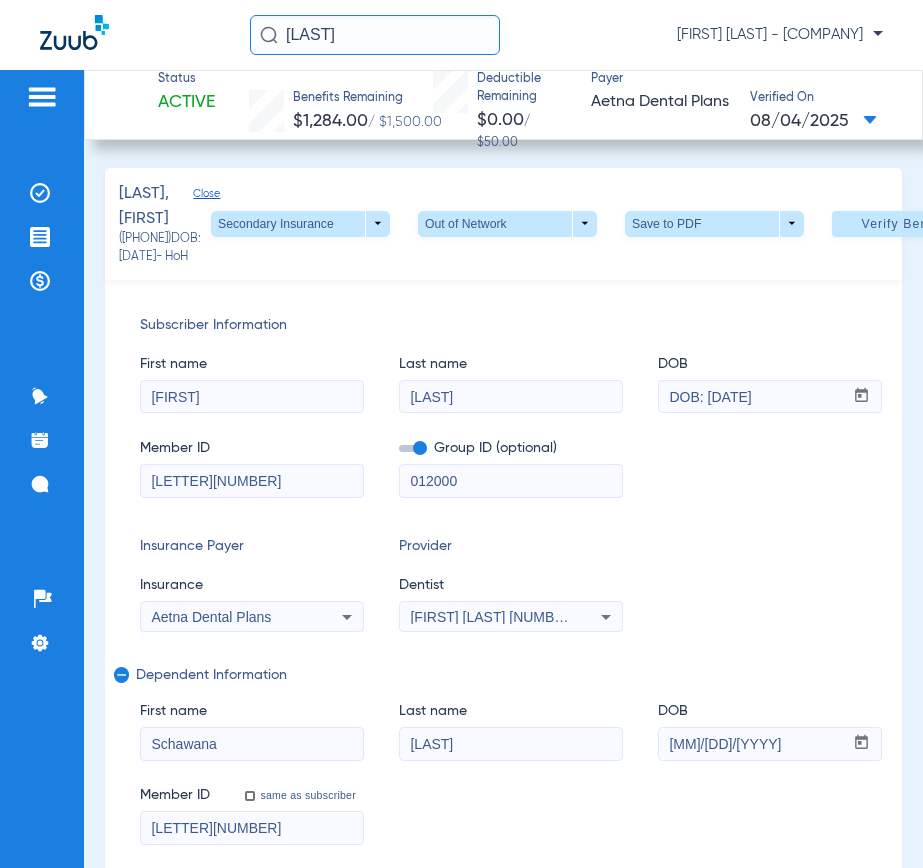 drag, startPoint x: 415, startPoint y: 26, endPoint x: 277, endPoint y: 42, distance: 138.92444 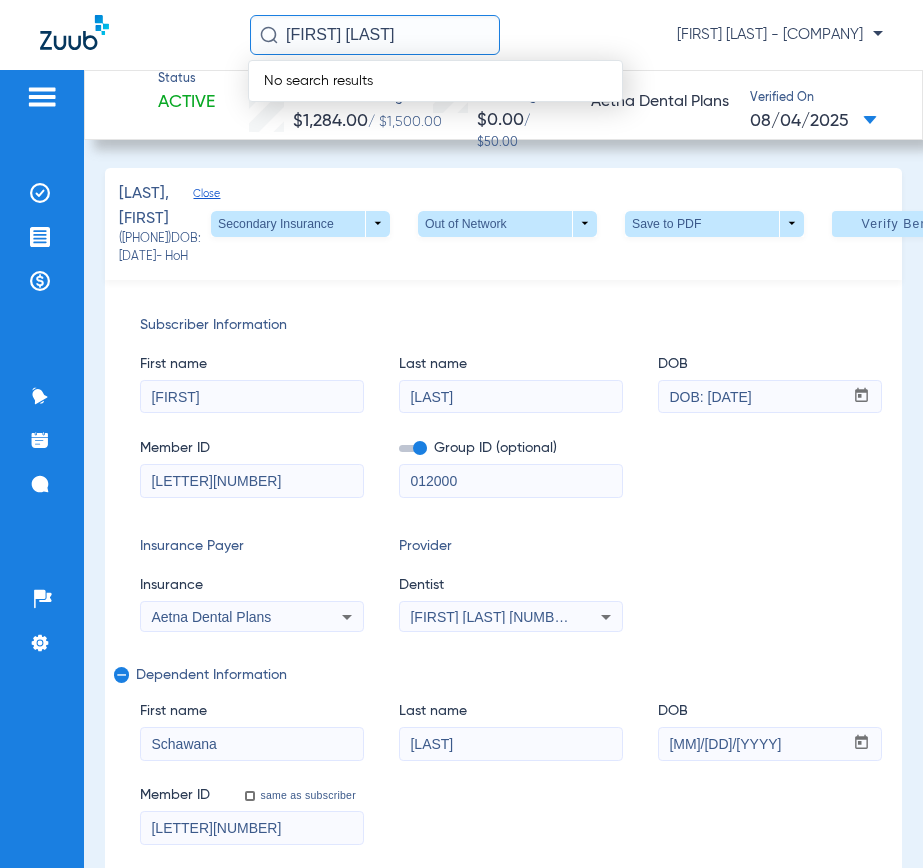 click on "[FIRST] [LAST]" 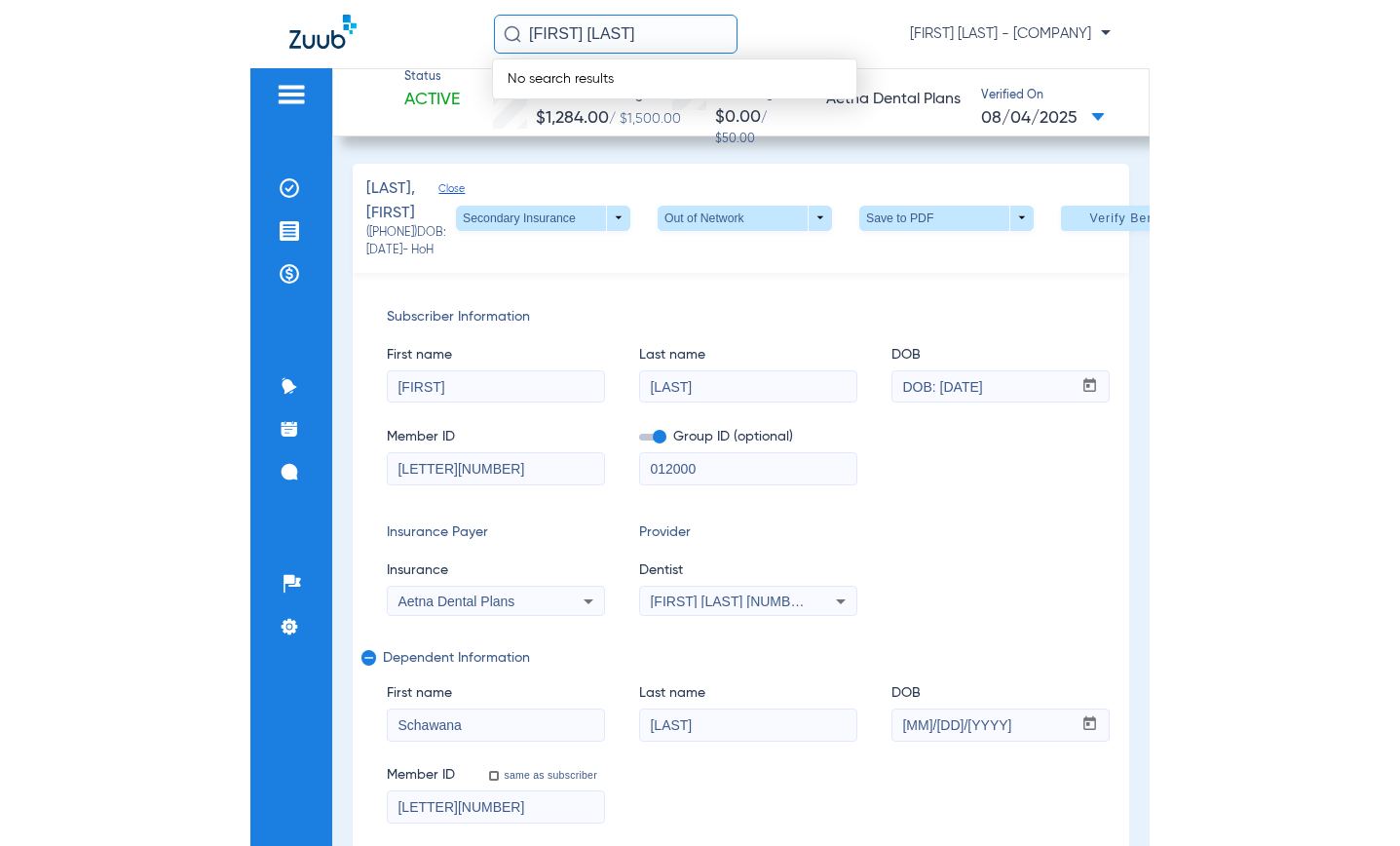 scroll, scrollTop: 0, scrollLeft: 0, axis: both 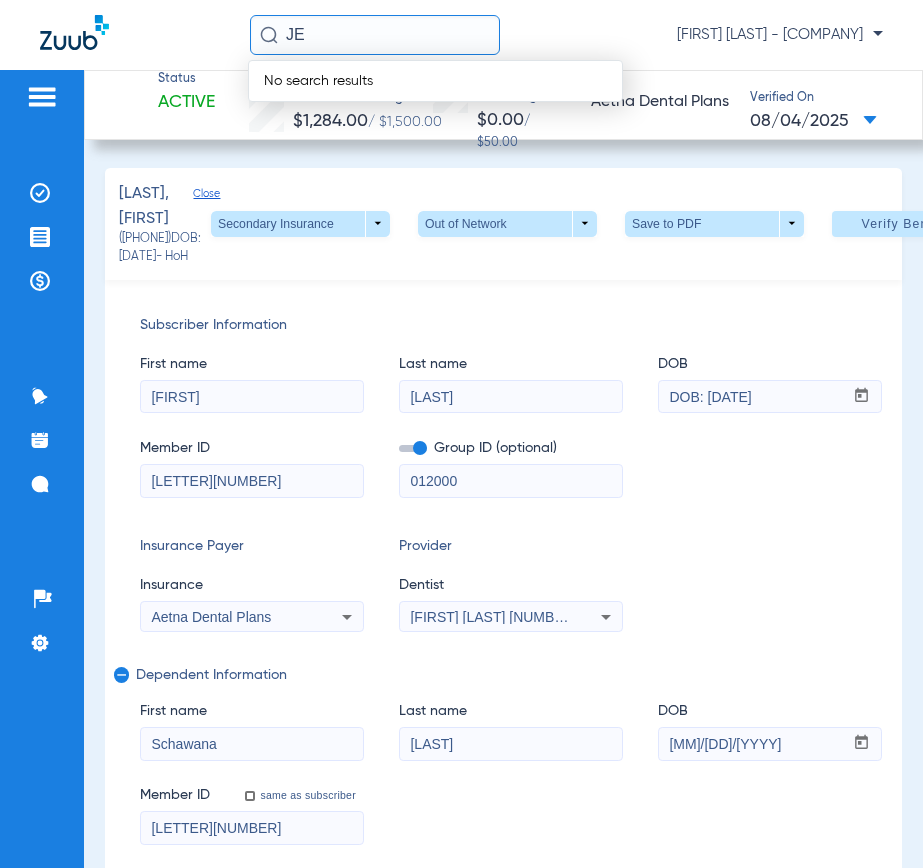 type on "J" 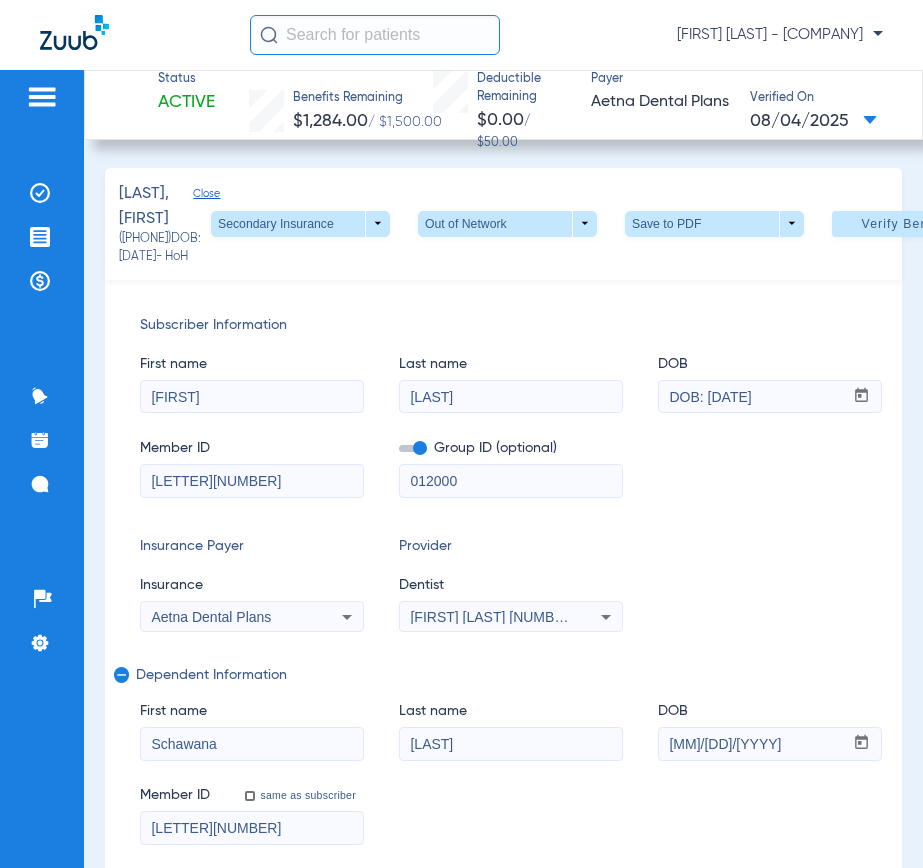 click 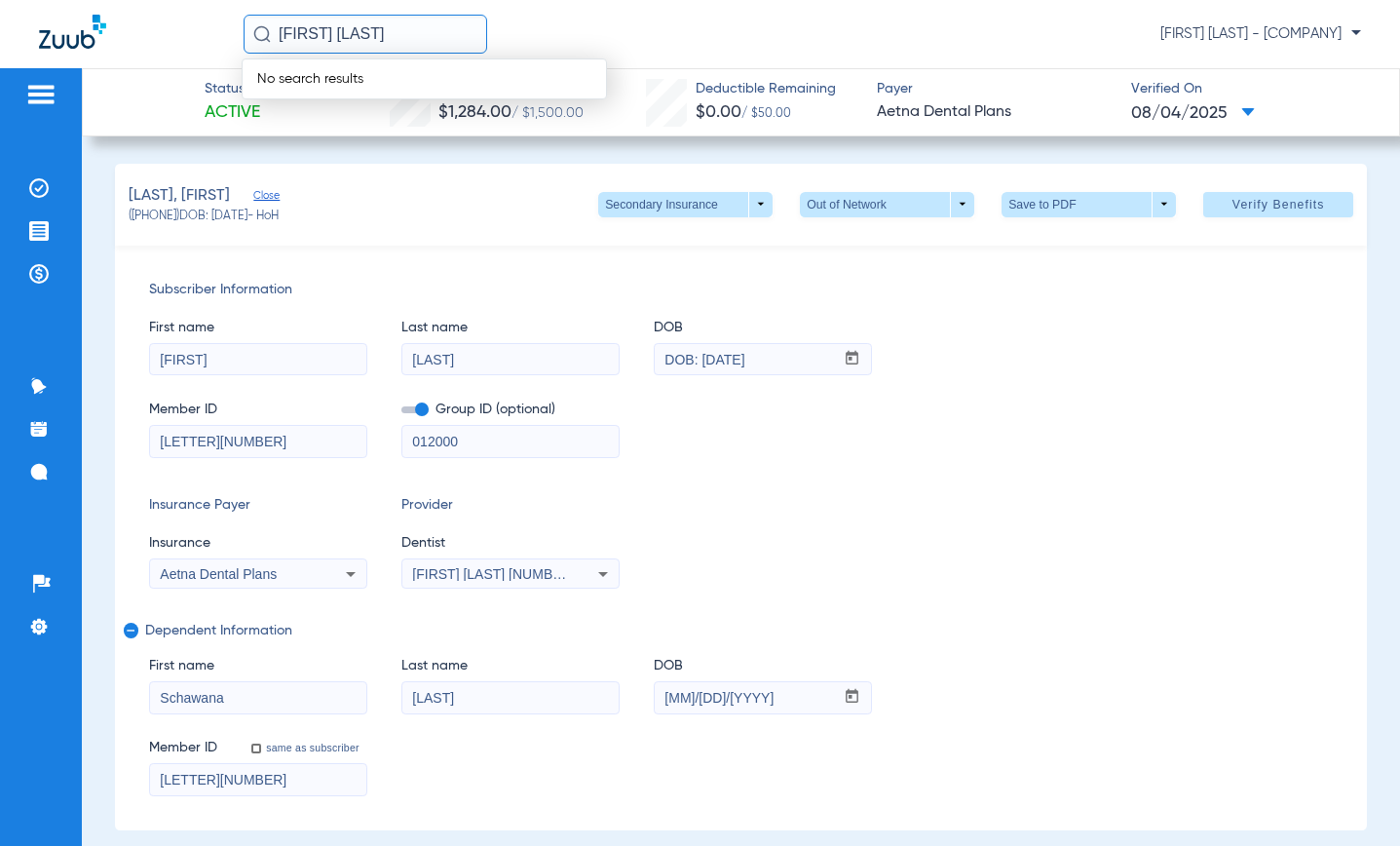 type on "[FIRST] [LAST]" 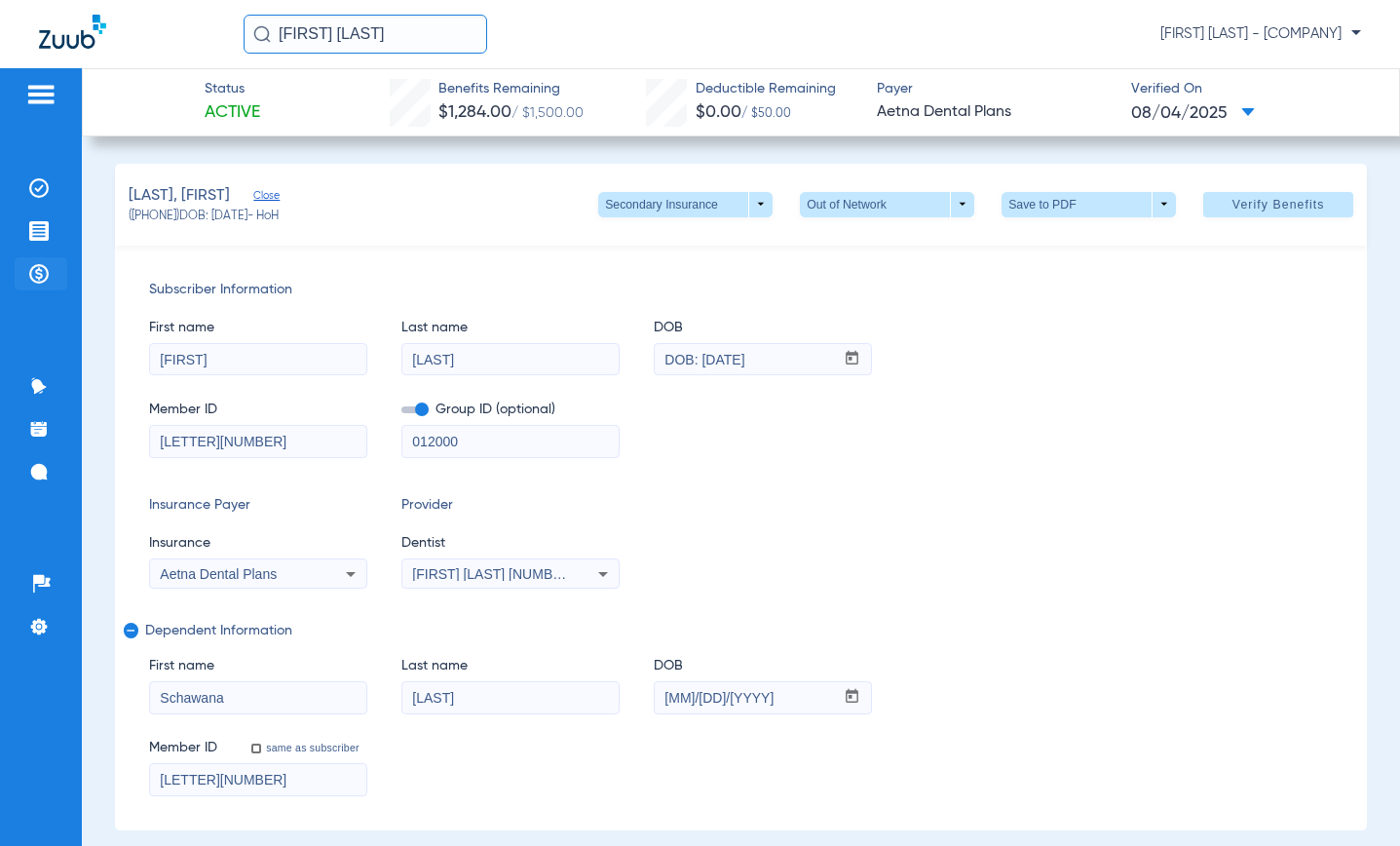 drag, startPoint x: 31, startPoint y: 184, endPoint x: 64, endPoint y: 259, distance: 81.939 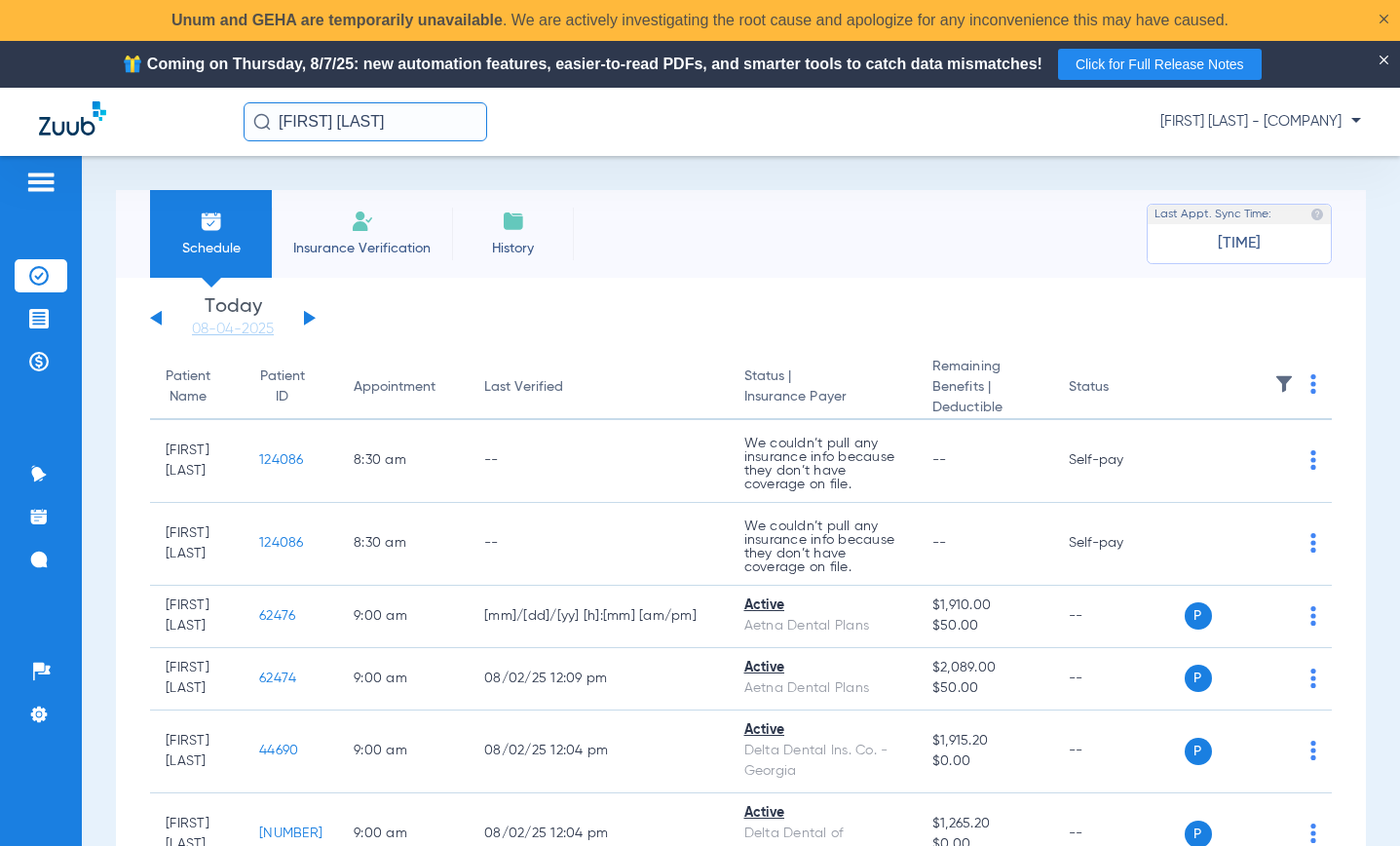 click on "Saturday   05-31-2025   Sunday   06-01-2025   Monday   06-02-2025   Tuesday   06-03-2025   Wednesday   06-04-2025   Thursday   06-05-2025   Friday   06-06-2025   Saturday   06-07-2025   Sunday   06-08-2025   Monday   06-09-2025   Tuesday   06-10-2025   Wednesday   06-11-2025   Thursday   06-12-2025   Friday   06-13-2025   Saturday   06-14-2025   Sunday   06-15-2025   Monday   06-16-2025   Tuesday   06-17-2025   Wednesday   06-18-2025   Thursday   06-19-2025   Friday   06-20-2025   Saturday   06-21-2025   Sunday   06-22-2025   Monday   06-23-2025   Tuesday   06-24-2025   Wednesday   06-25-2025   Thursday   06-26-2025   Friday   06-27-2025   Saturday   06-28-2025   Sunday   06-29-2025   Monday   06-30-2025   Tuesday   07-01-2025   Wednesday   07-02-2025   Thursday   07-03-2025   Friday   07-04-2025   Saturday   07-05-2025   Sunday   07-06-2025   Monday   07-07-2025   Tuesday   07-08-2025   Wednesday   07-09-2025   Thursday   07-10-2025   Friday   07-11-2025   Saturday   07-12-2025   Sunday   07-13-2025  Su Mo" 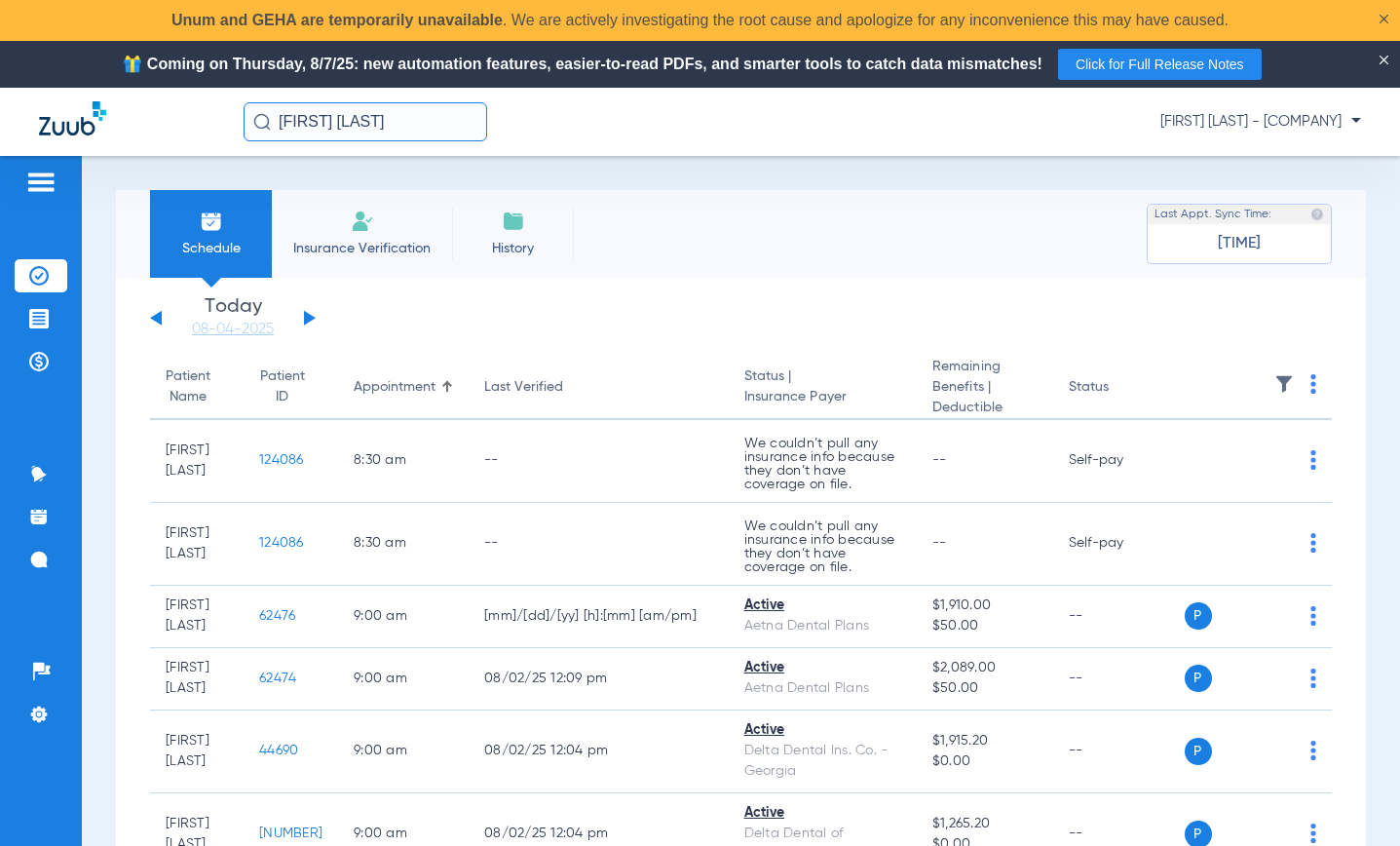 click 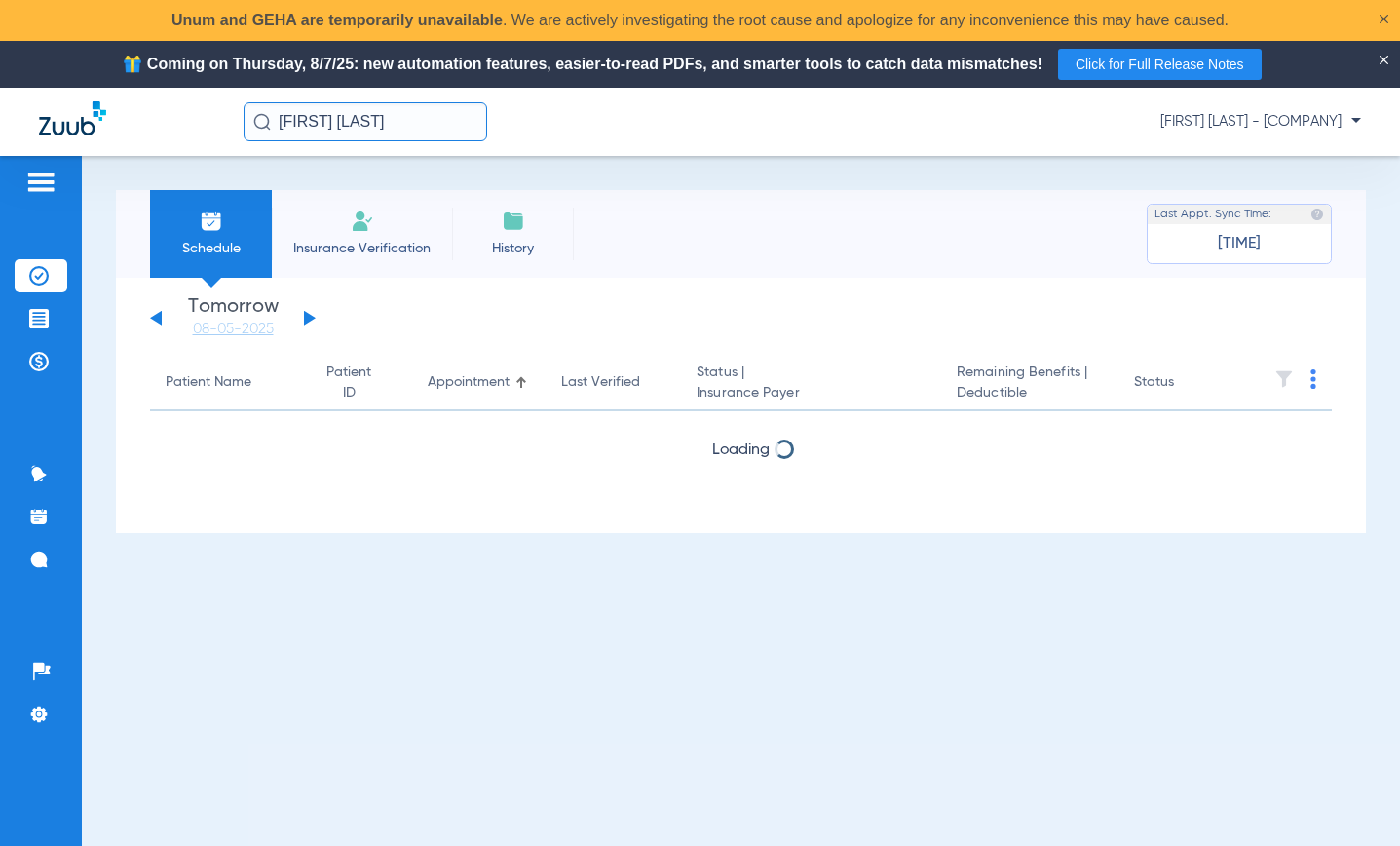 click 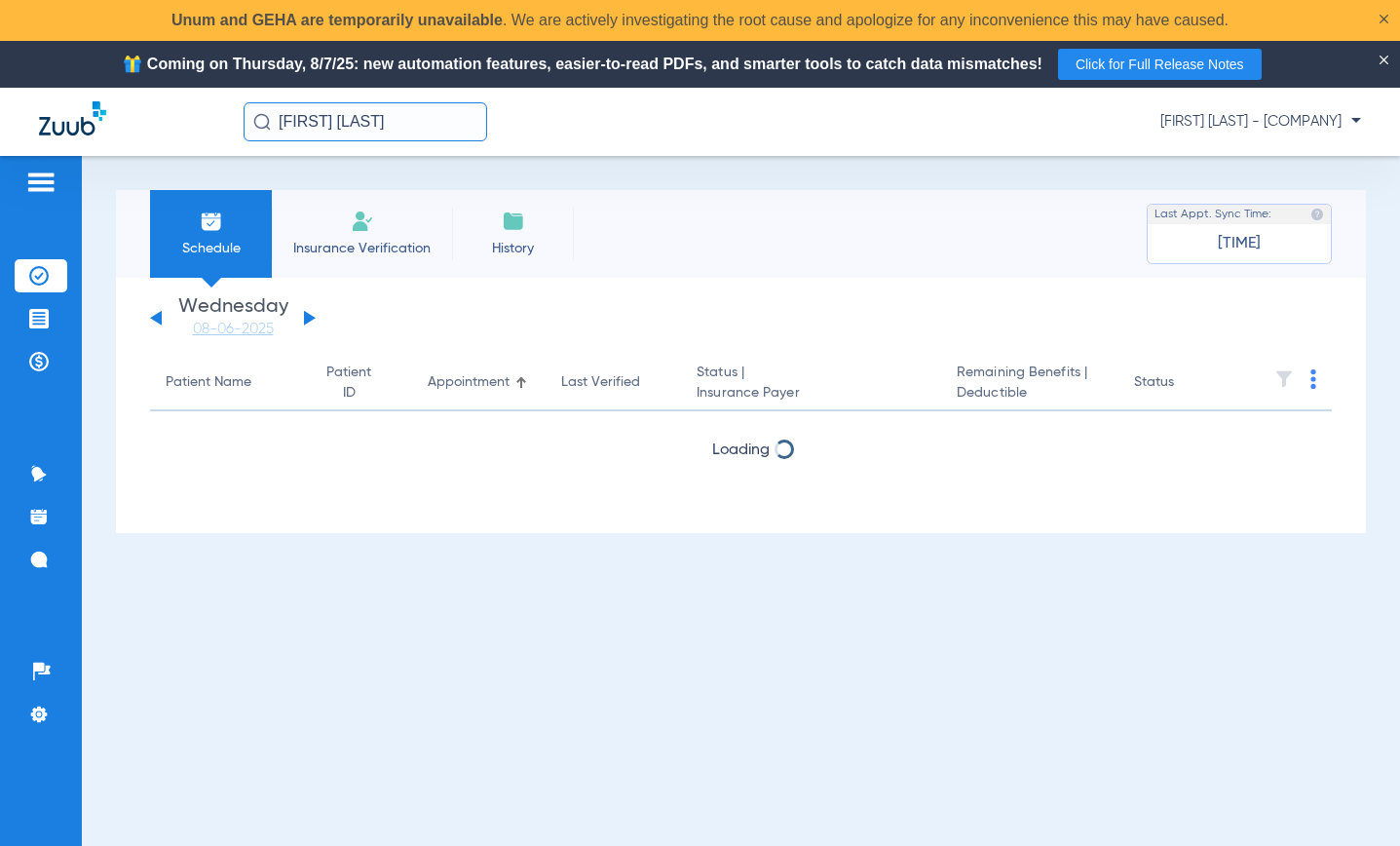 click 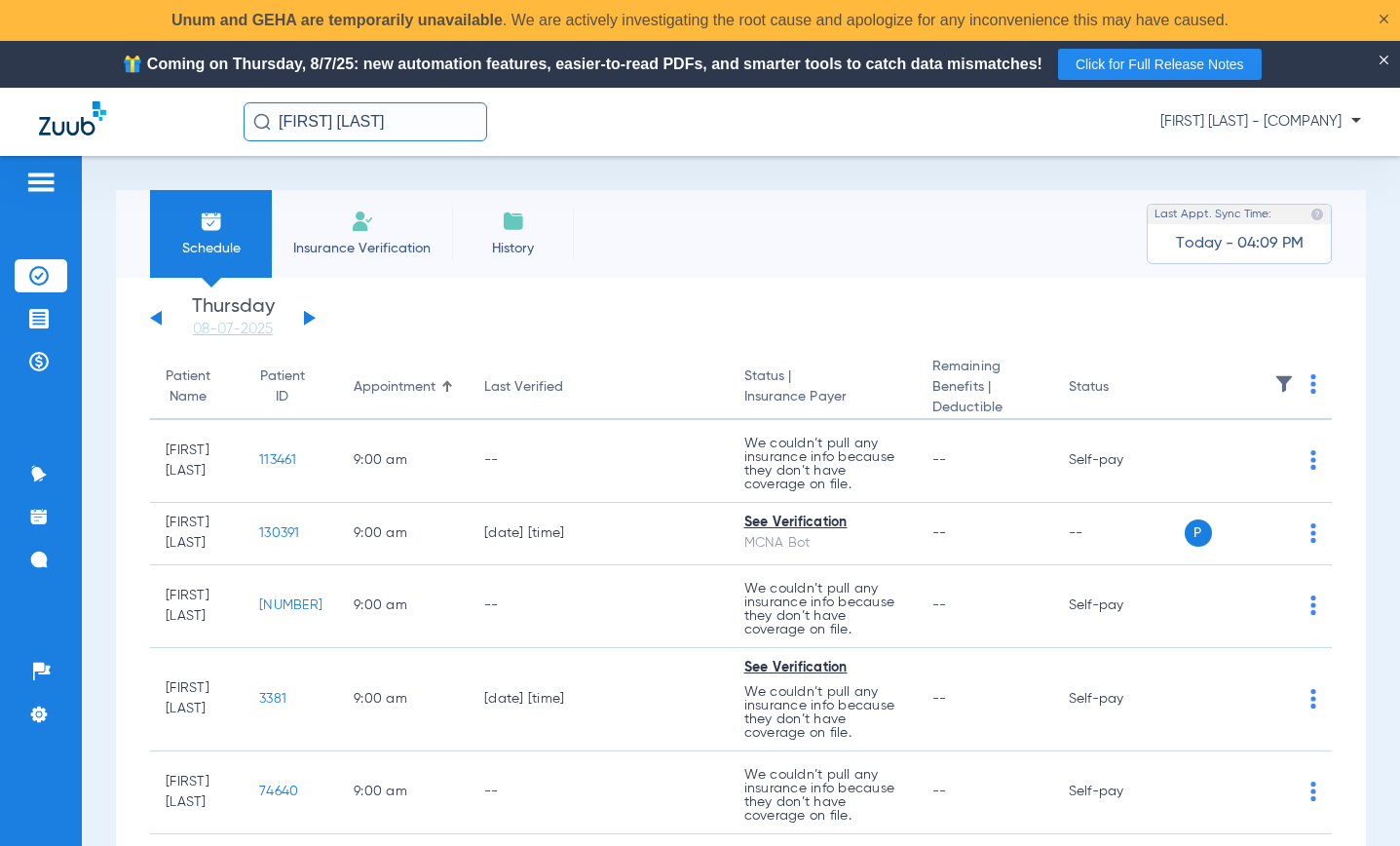 click on "Schedule Insurance Verification History Last Appt. Sync Time: Today - [TIME]" 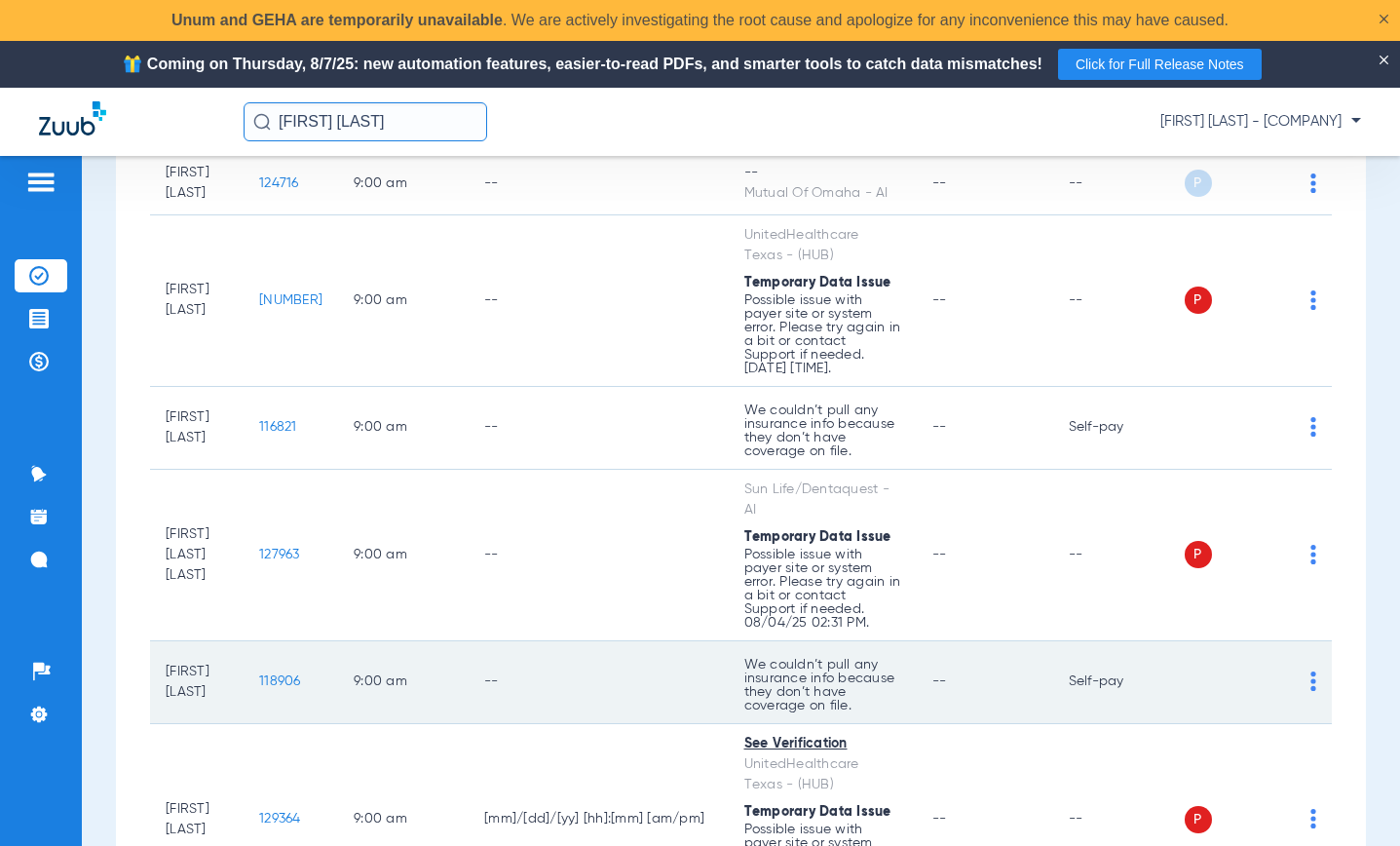 drag, startPoint x: 58, startPoint y: 771, endPoint x: 281, endPoint y: 543, distance: 318.92476 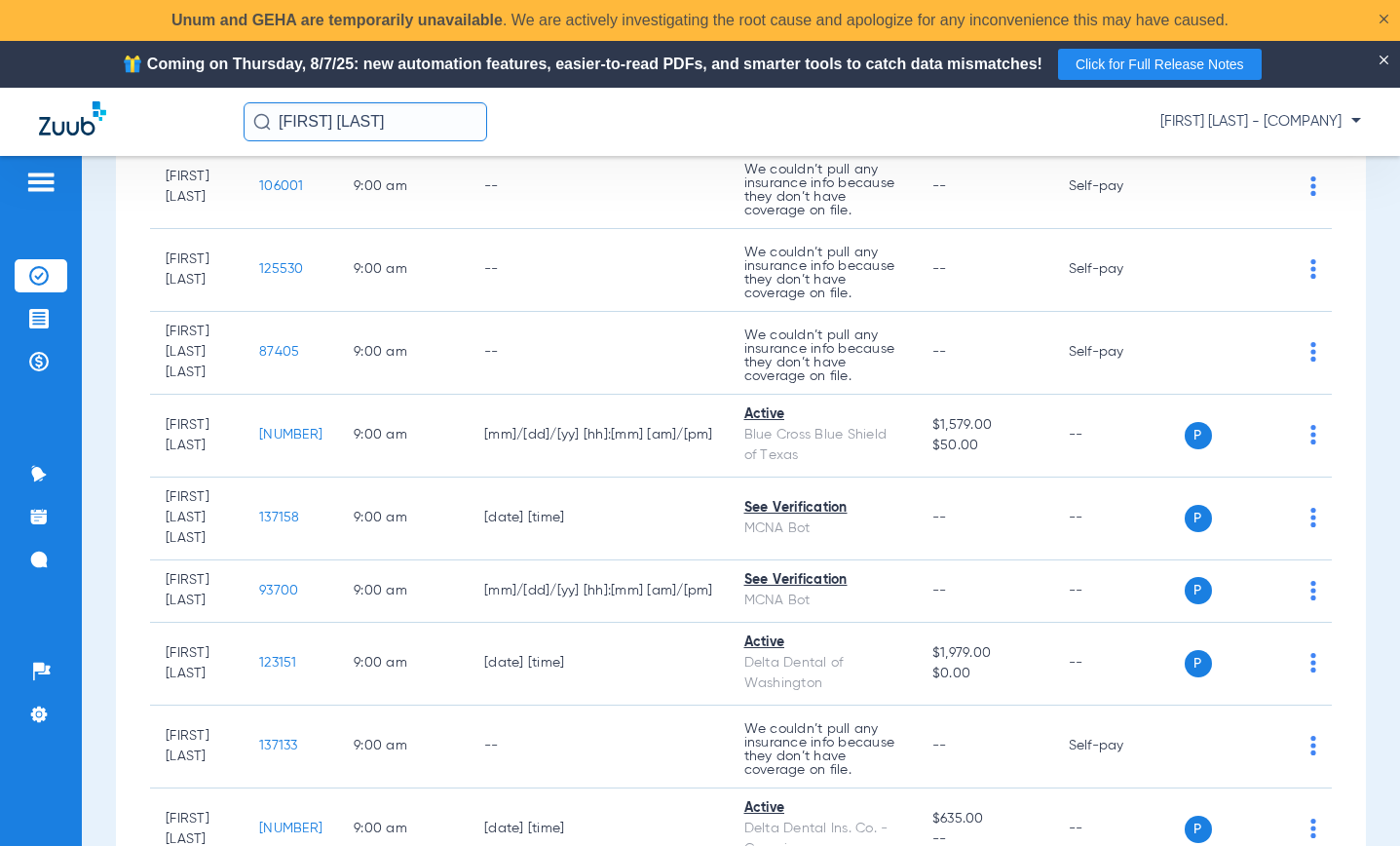 scroll, scrollTop: 2079, scrollLeft: 0, axis: vertical 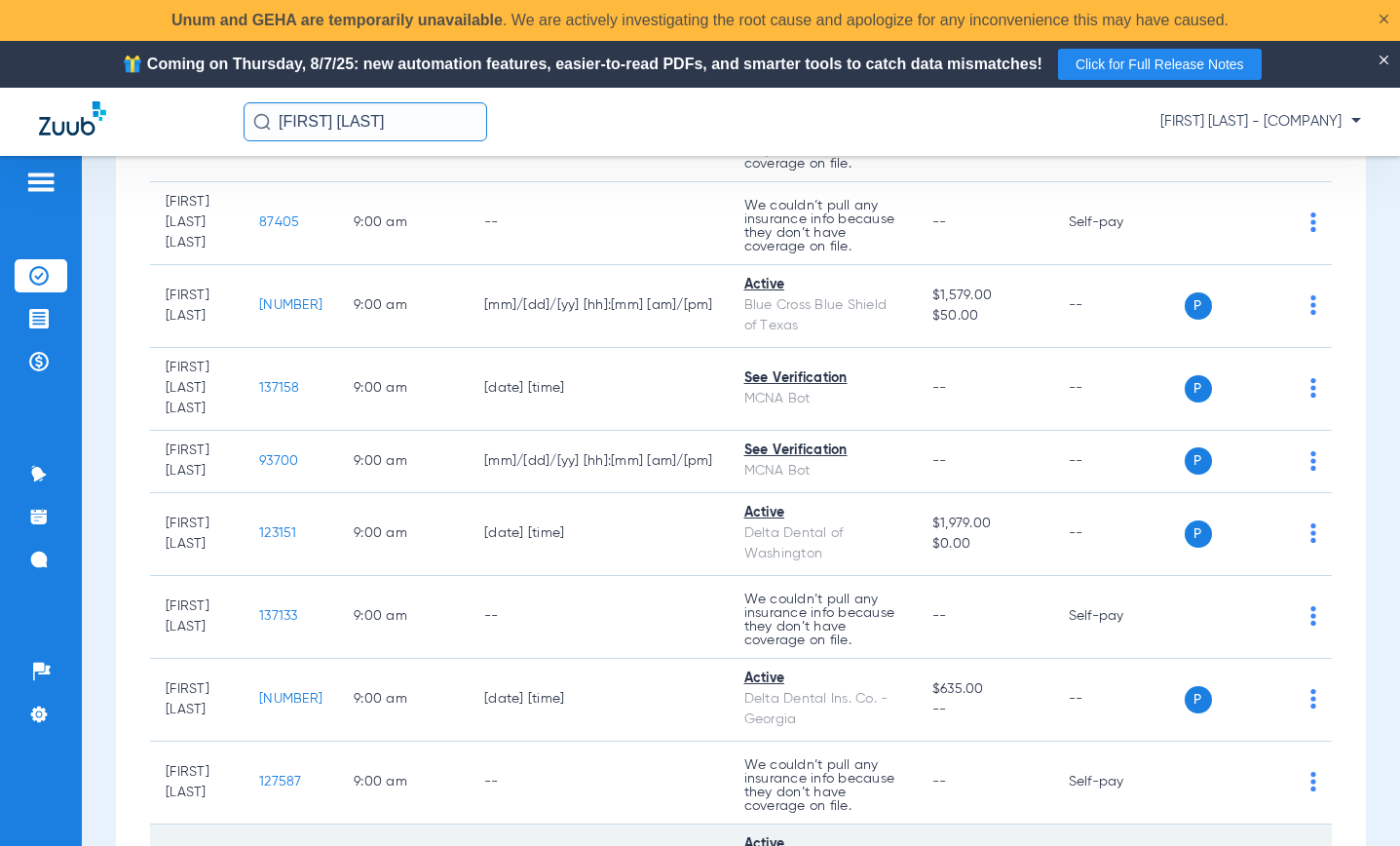click on "137632" 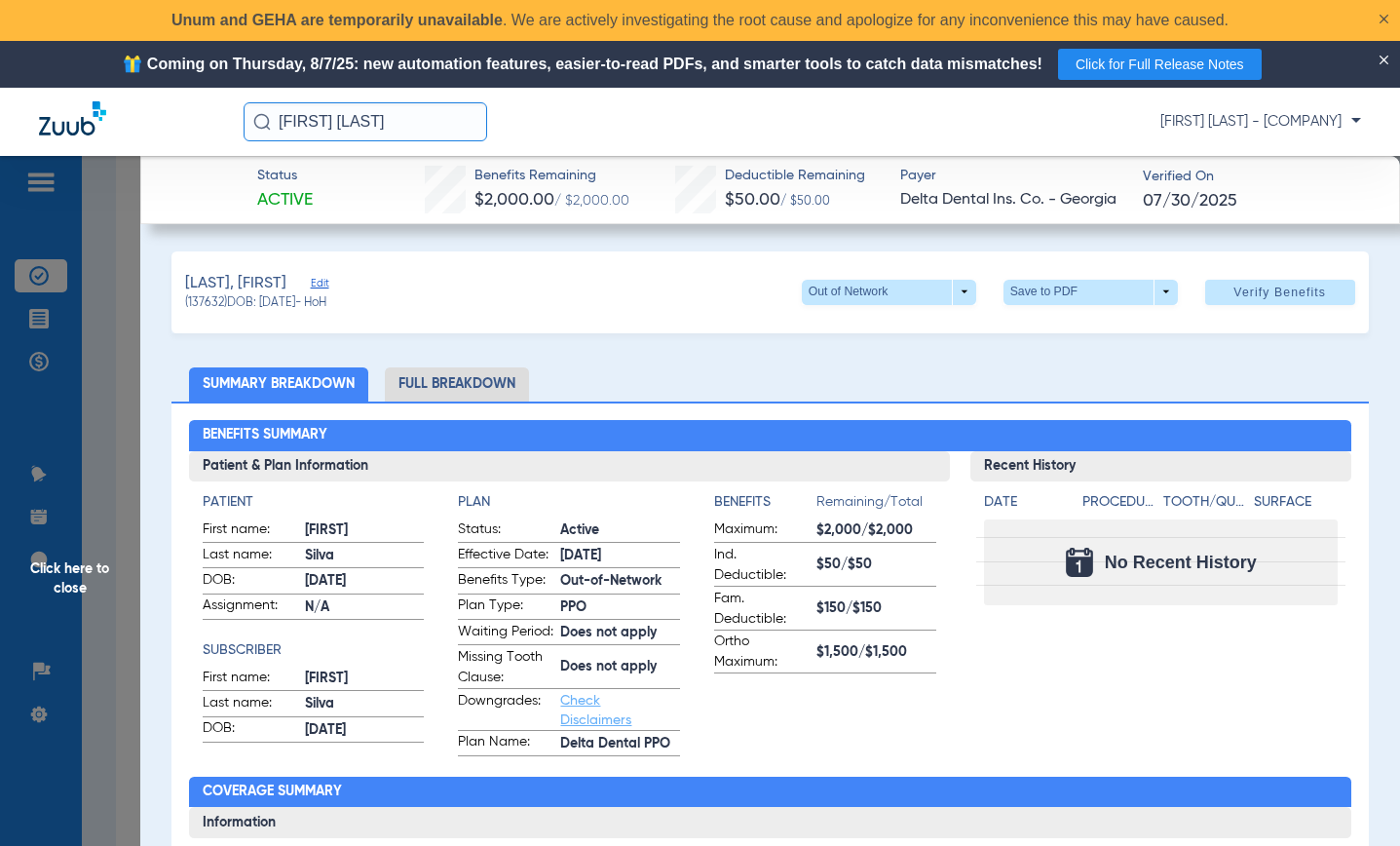 type on "[FIRST]" 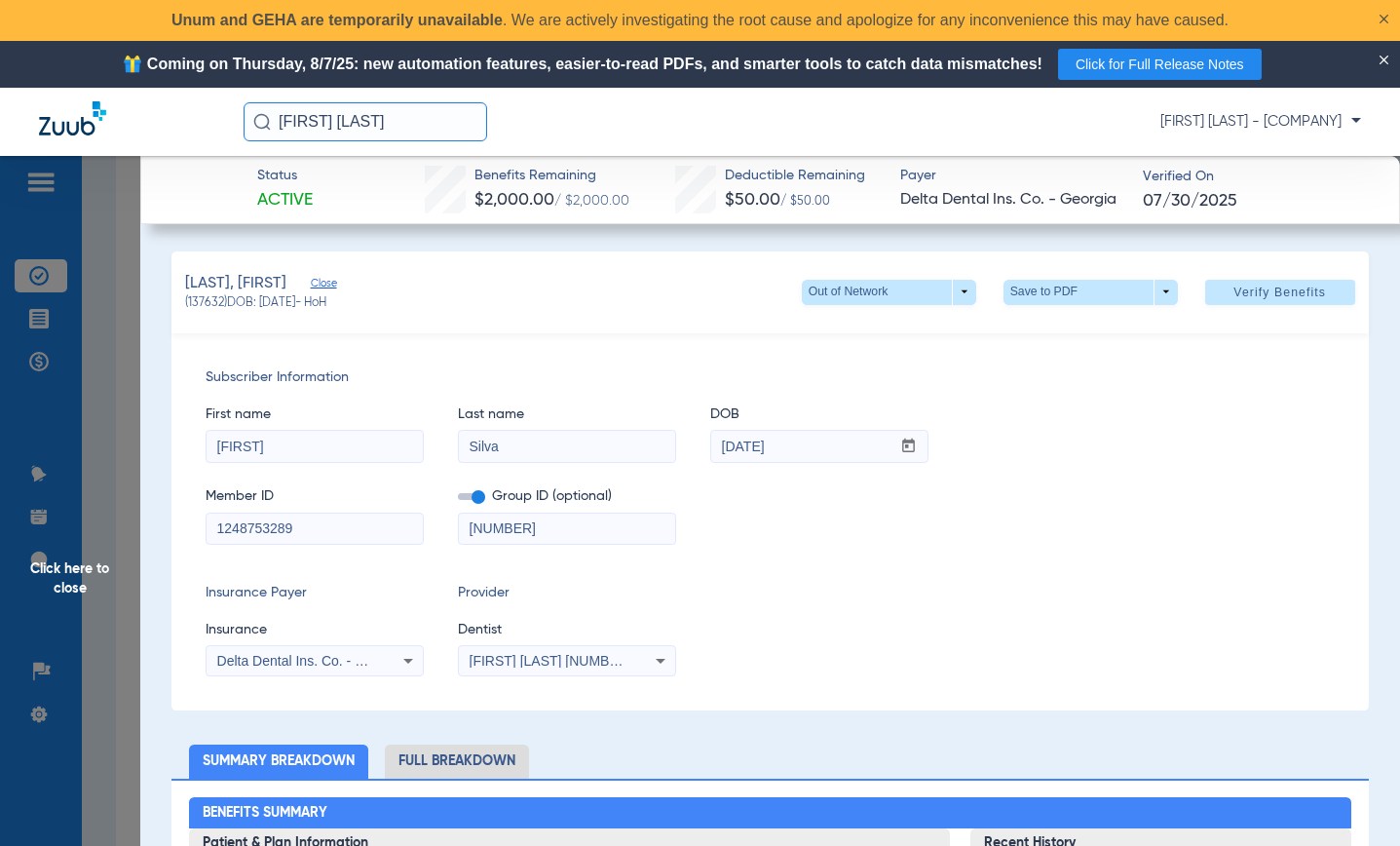 click 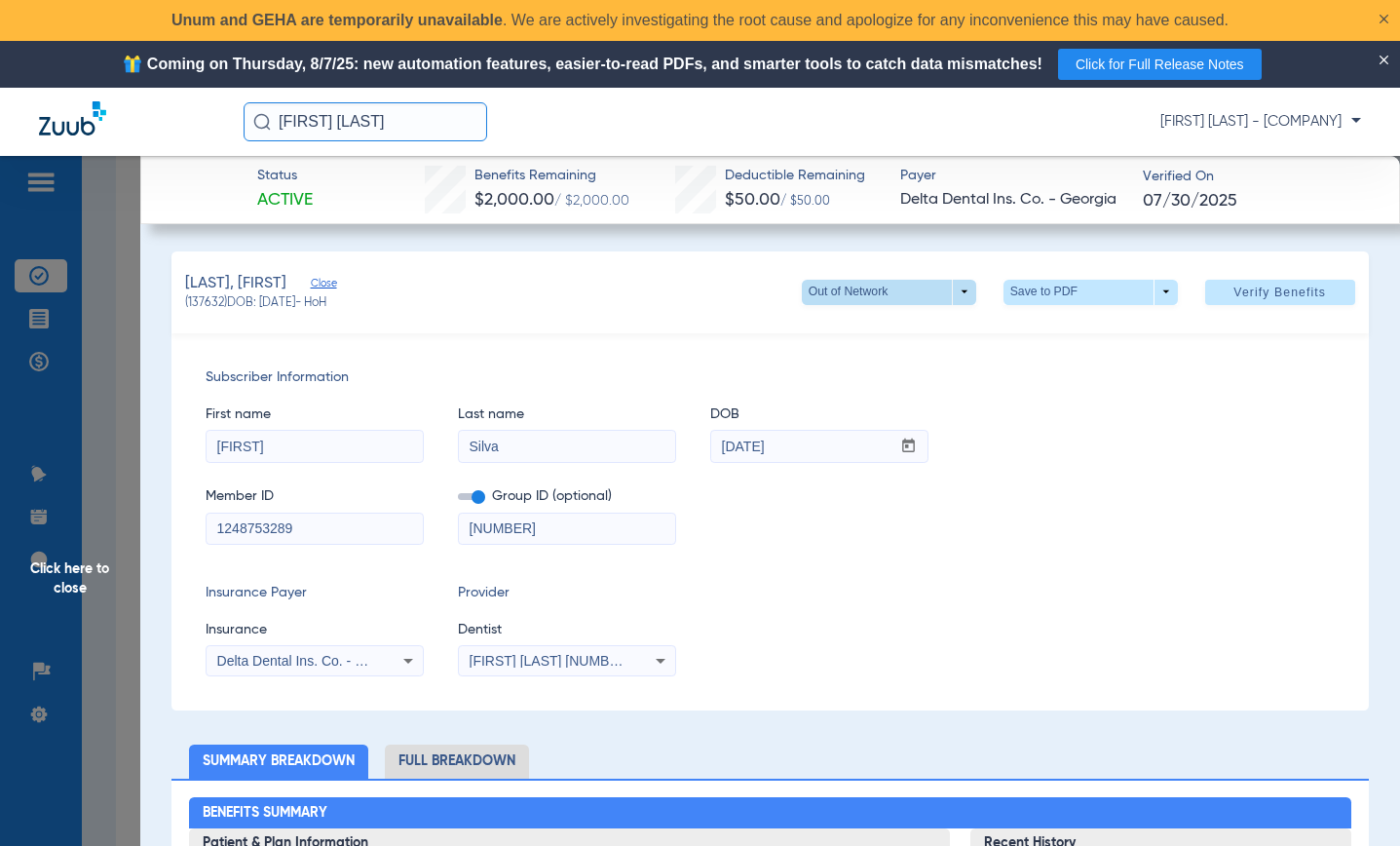 click 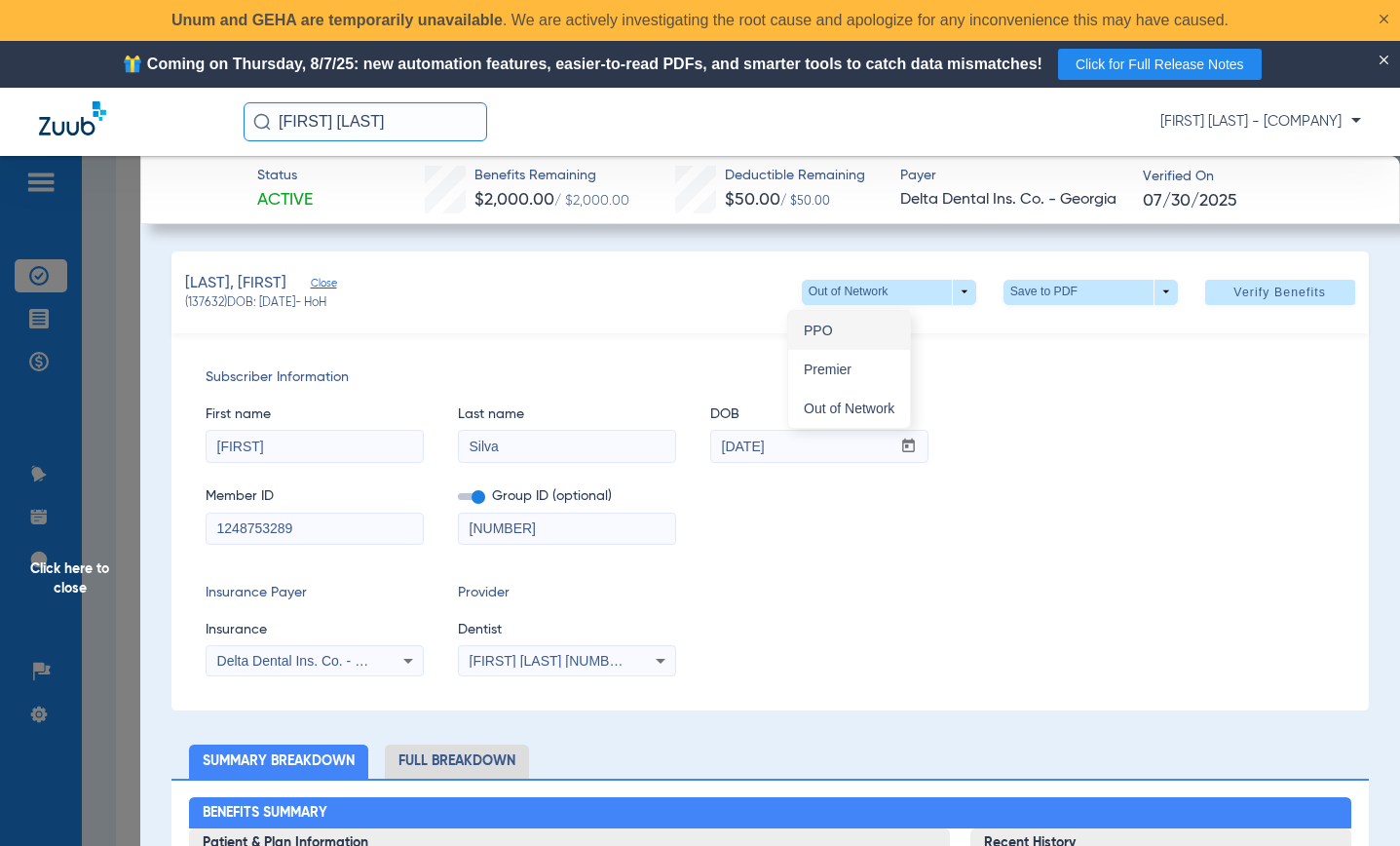 click on "PPO" at bounding box center (849, 330) 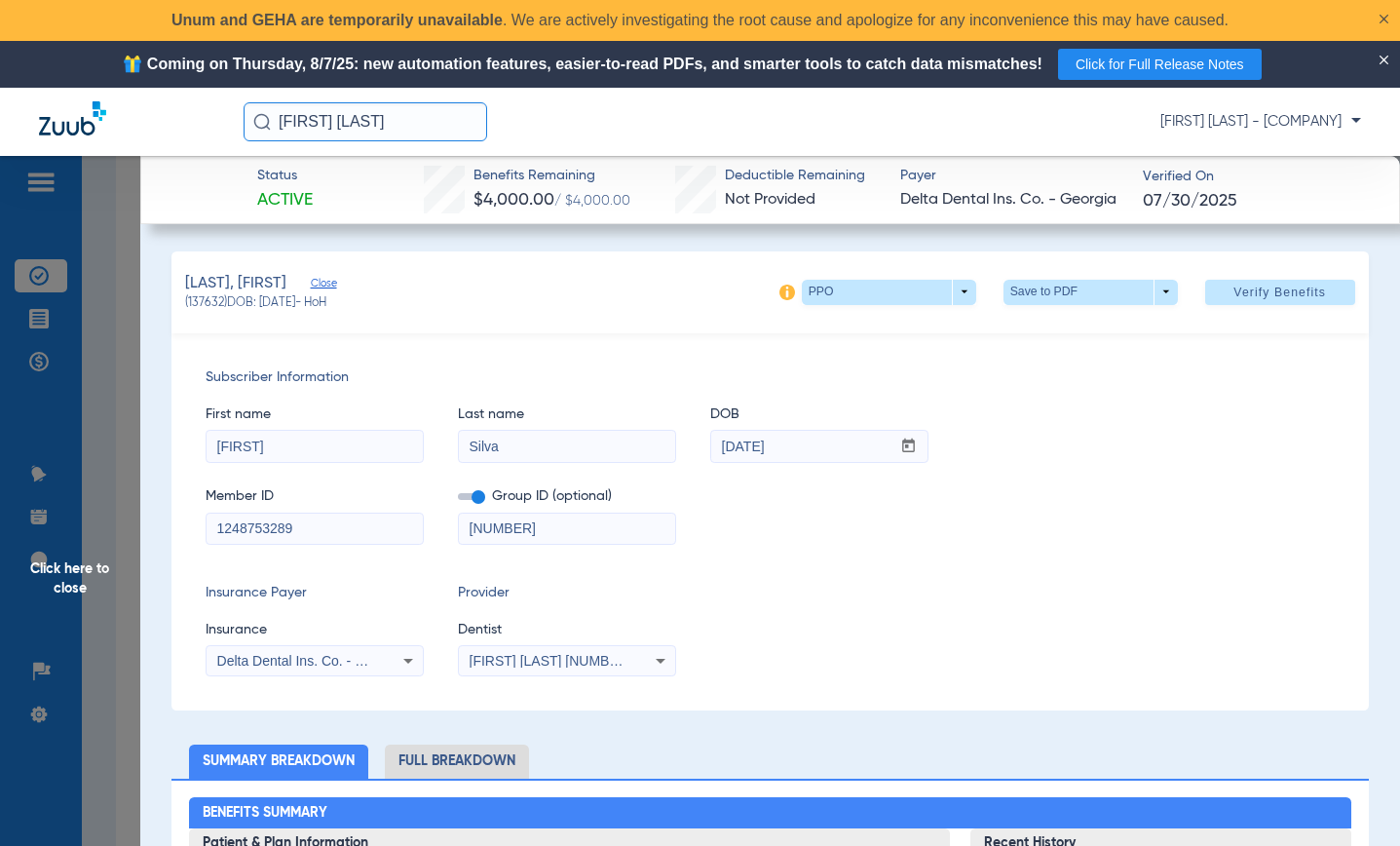 click on "[FIRST] [LAST]  [NUMBER]" at bounding box center [550, 661] 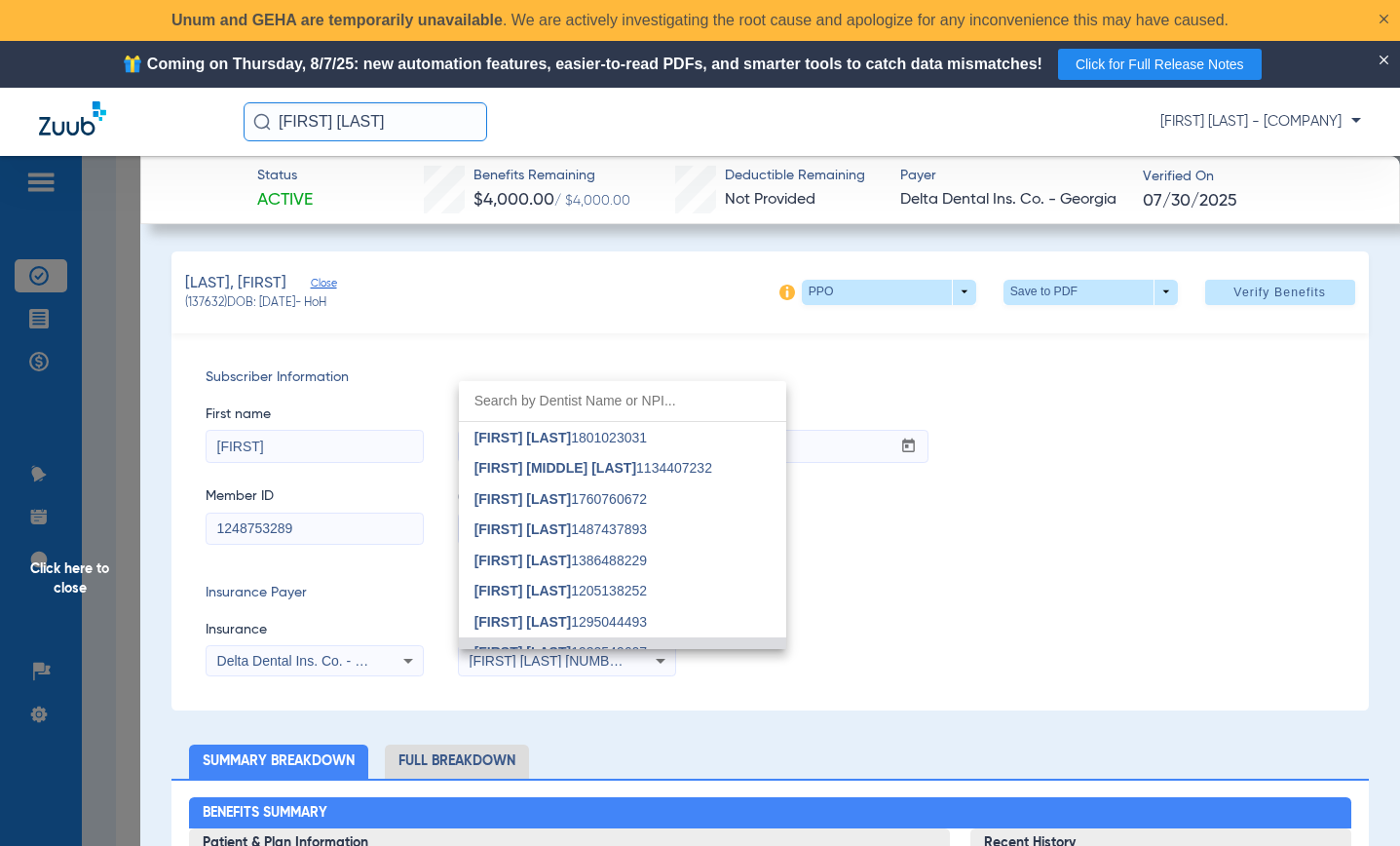 click on "[FIRST] [LAST]  [NUMBER]" at bounding box center (550, 661) 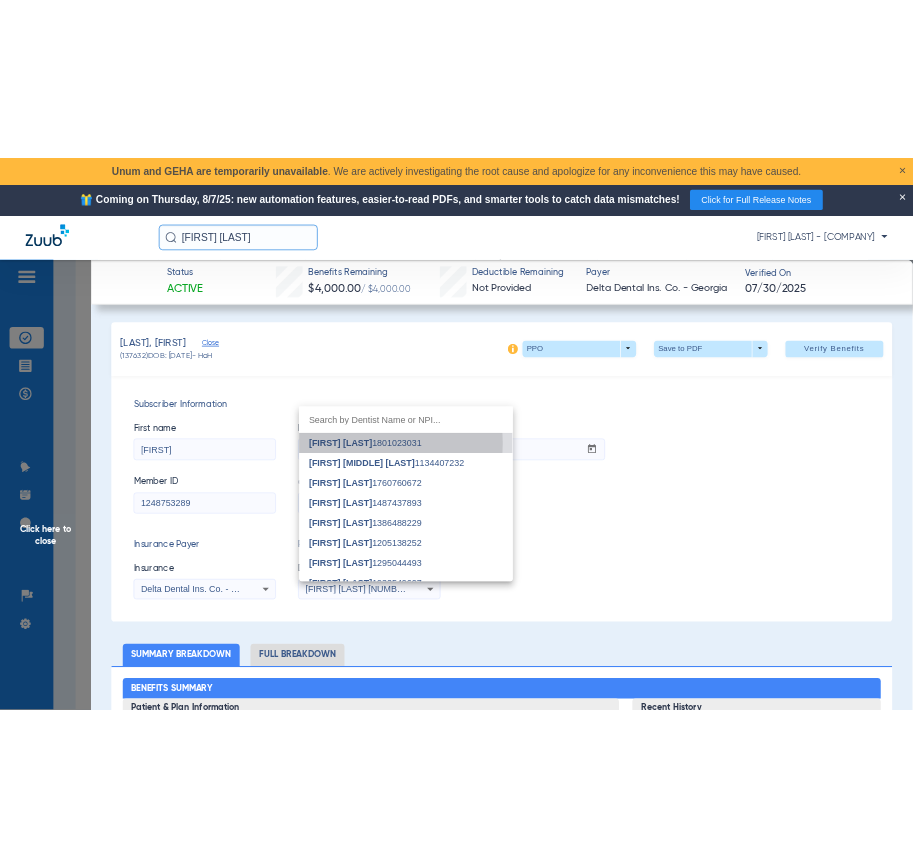 scroll, scrollTop: 0, scrollLeft: 0, axis: both 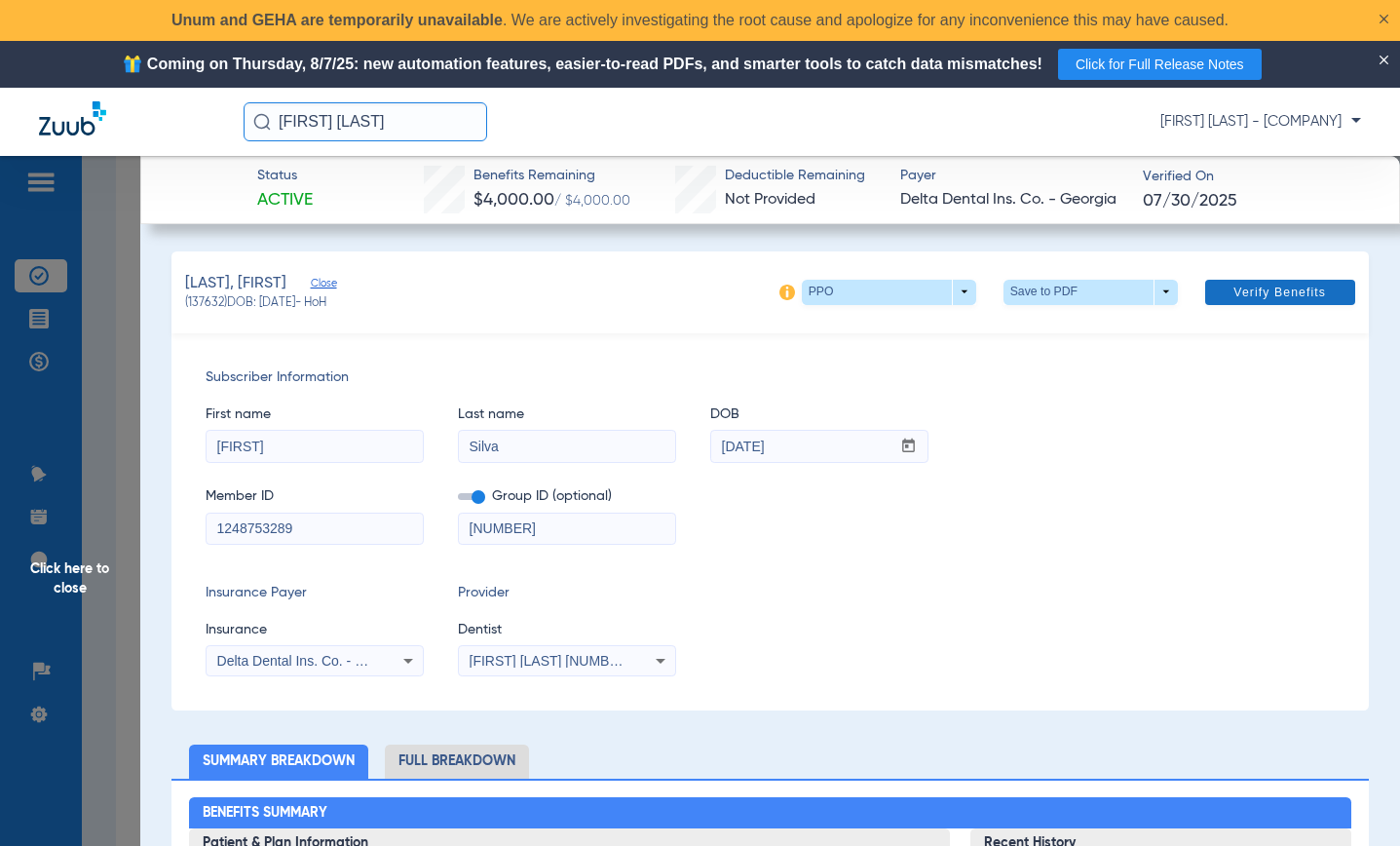 click on "Verify Benefits" 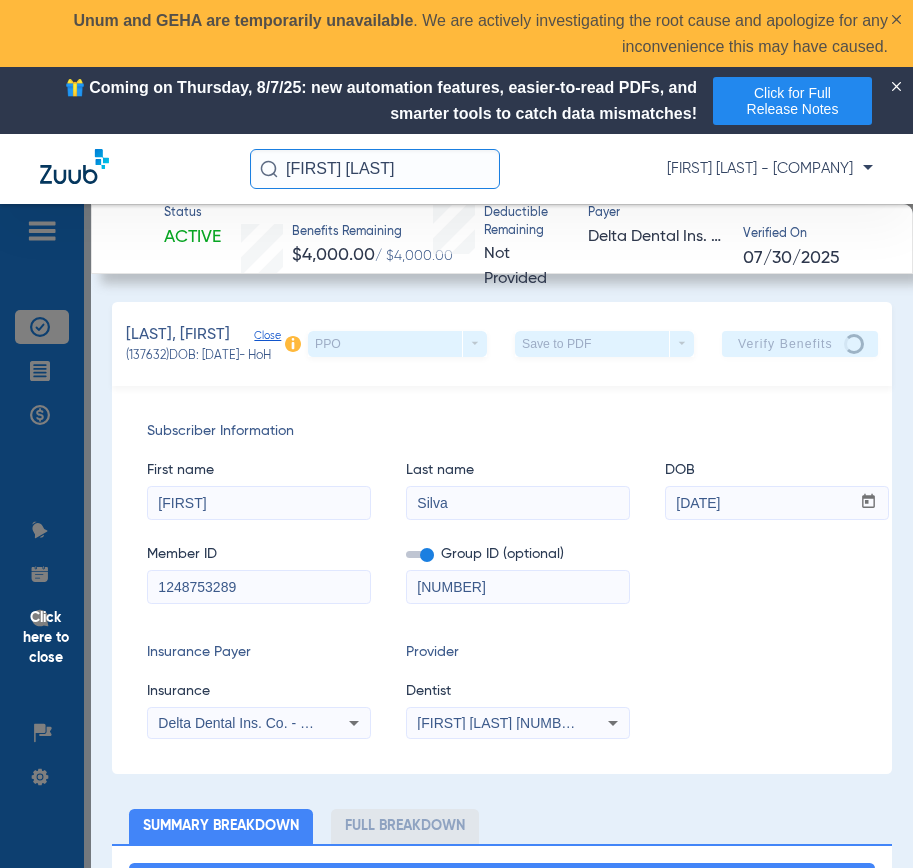 scroll, scrollTop: 2763, scrollLeft: 0, axis: vertical 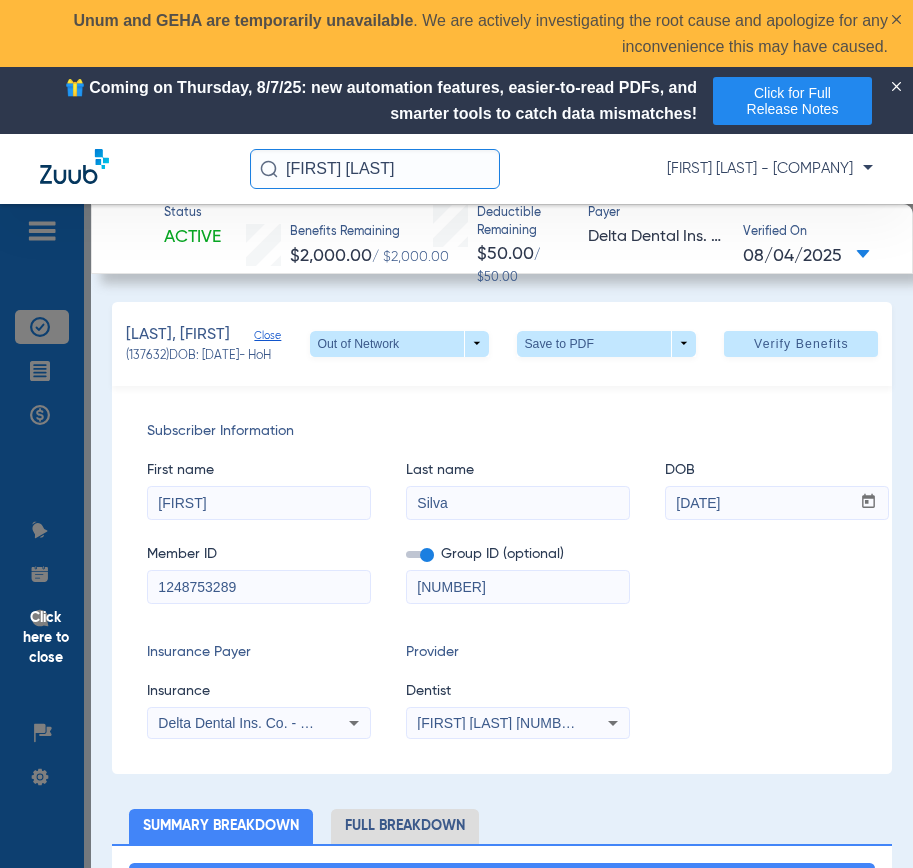 click on "Subscriber Information   First name  [FIRST]  Last name  [LAST]  DOB  mm / dd / yyyy [MM]/[DD]/[YYYY]  Member ID  [NUMBER]  Group ID (optional)  [NUMBER]  Insurance Payer   Insurance
Delta Dental Ins. Co. - Georgia  Provider   Dentist
[FIRST] [LAST] [NUMBER]" 